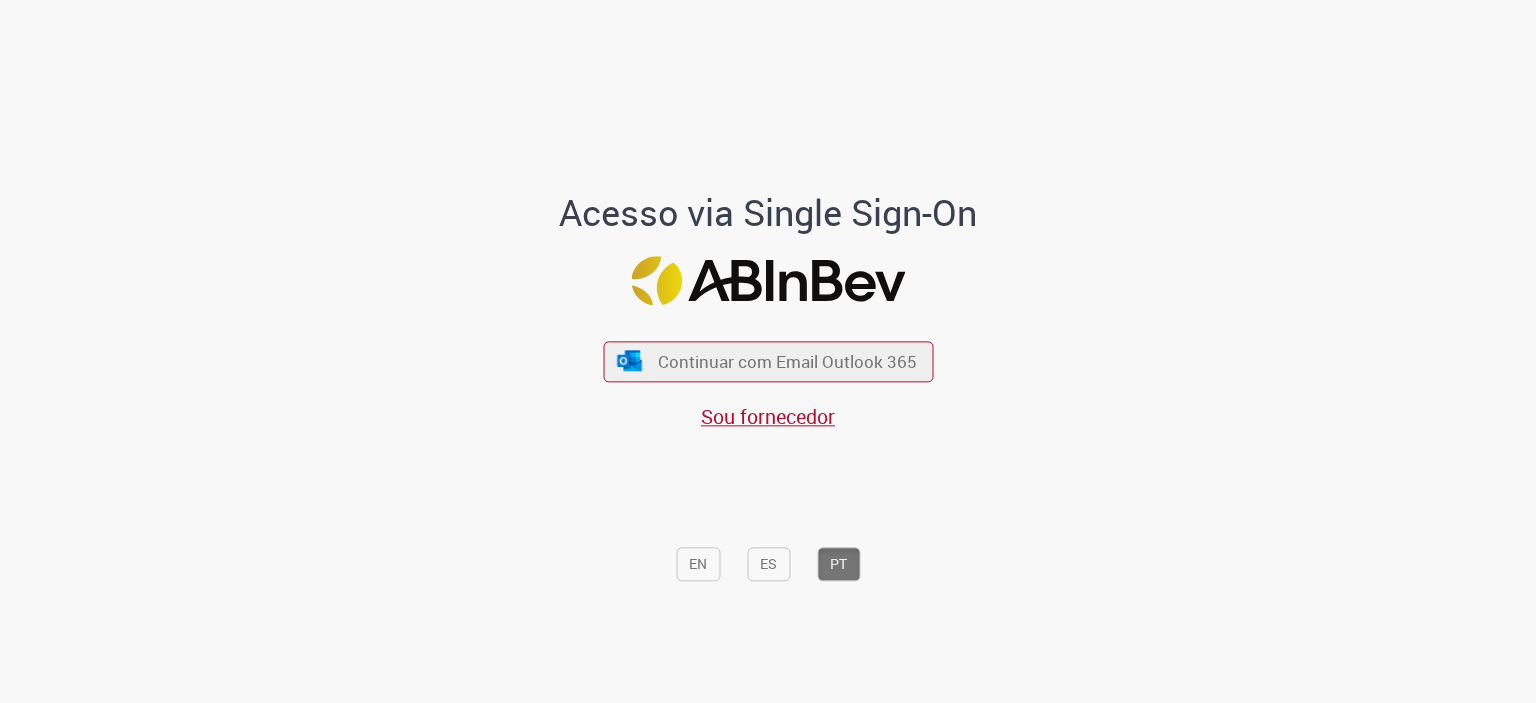 scroll, scrollTop: 0, scrollLeft: 0, axis: both 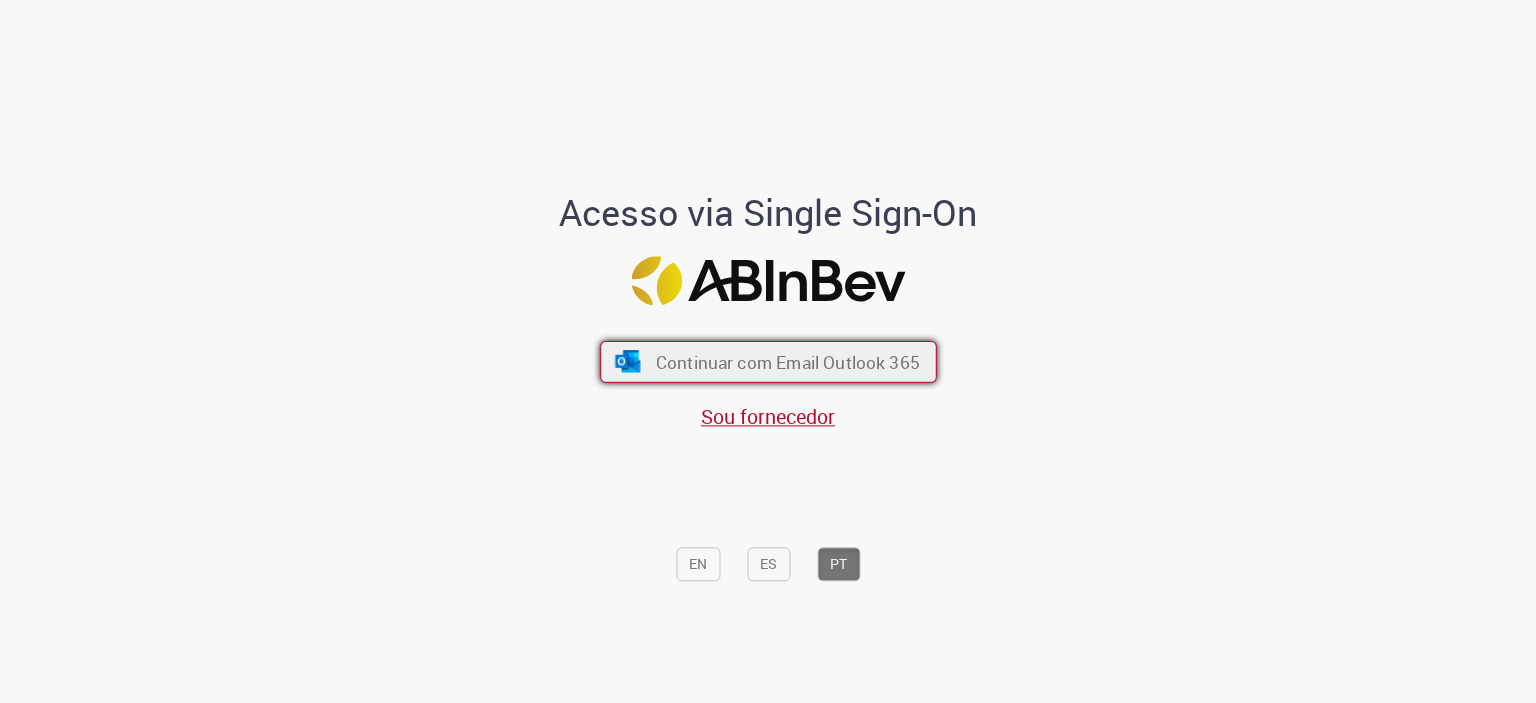 click on "Continuar com Email Outlook 365" at bounding box center (768, 361) 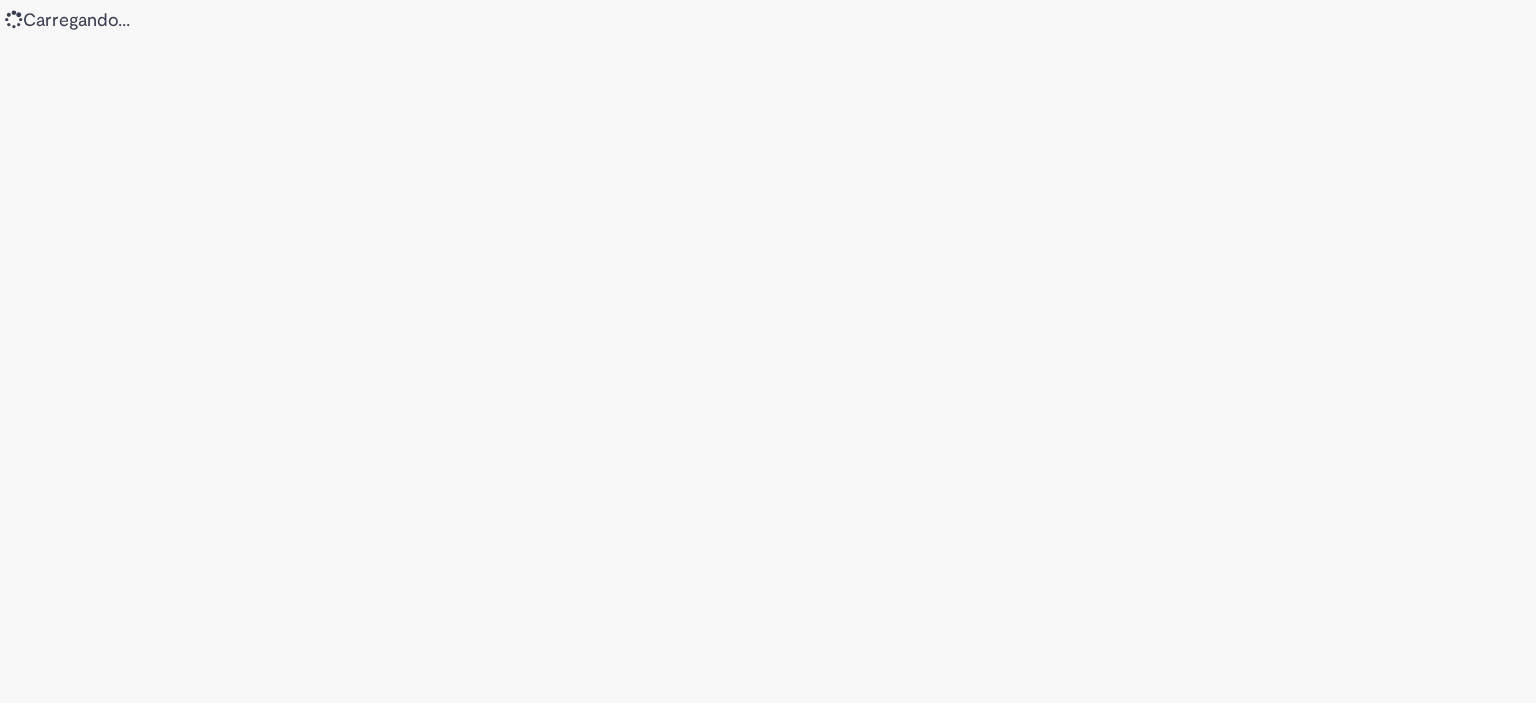 scroll, scrollTop: 0, scrollLeft: 0, axis: both 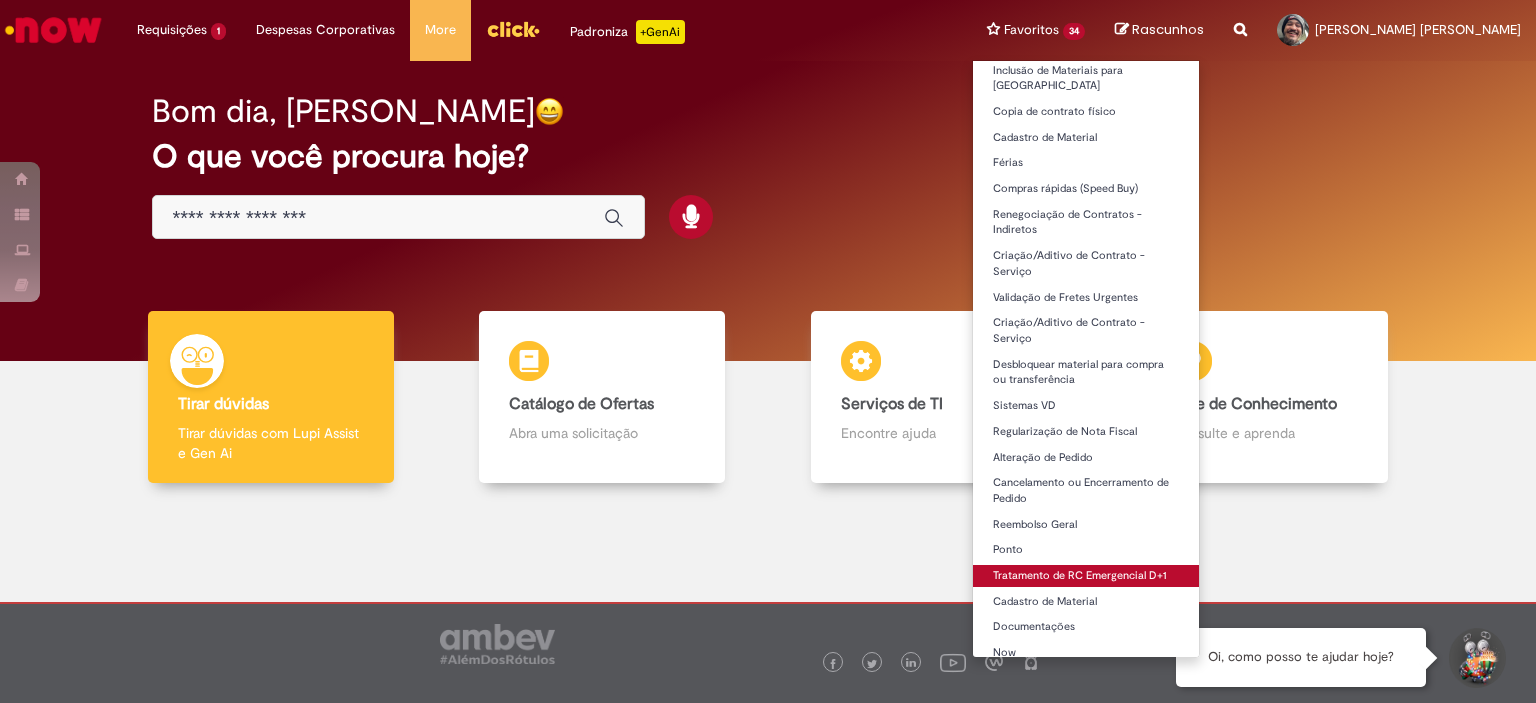 click on "Tratamento de RC Emergencial D+1" at bounding box center [1086, 576] 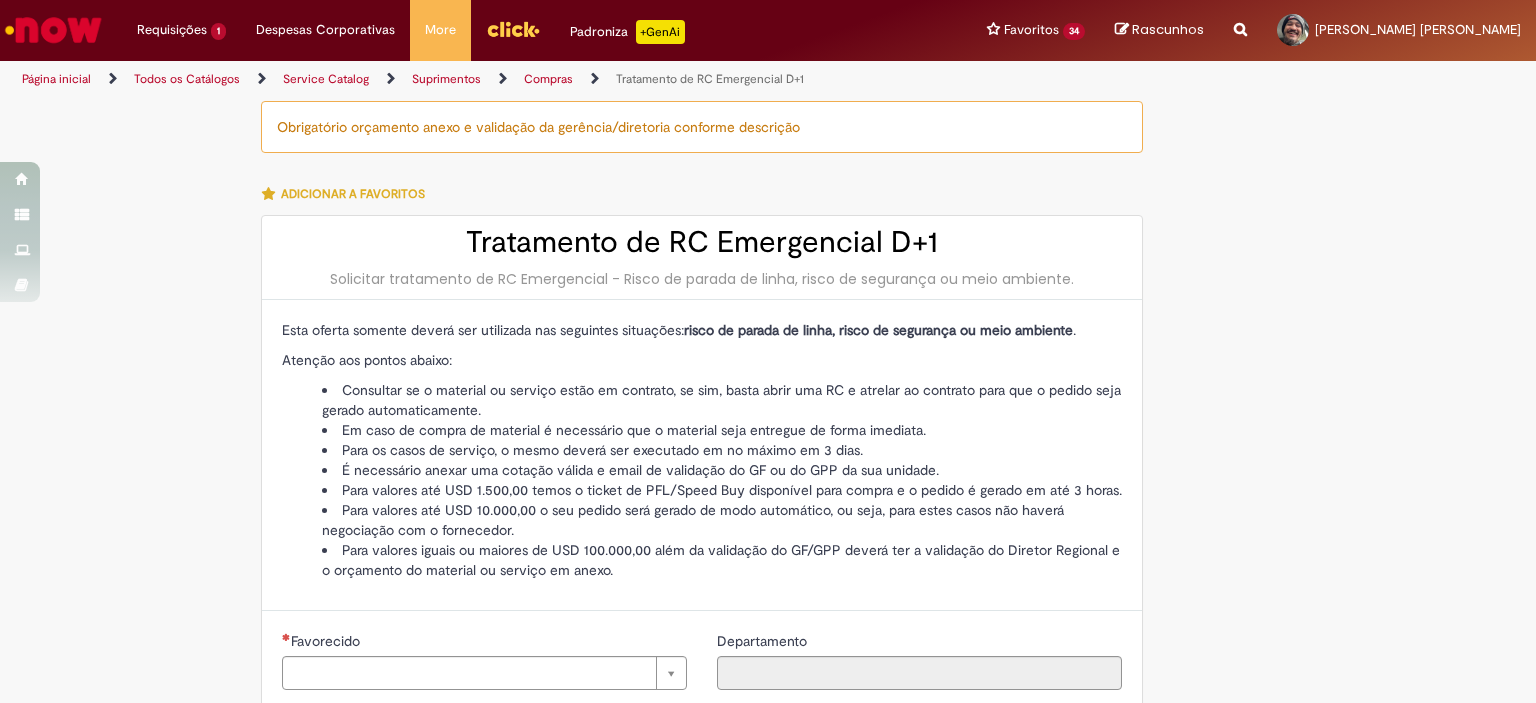 type on "********" 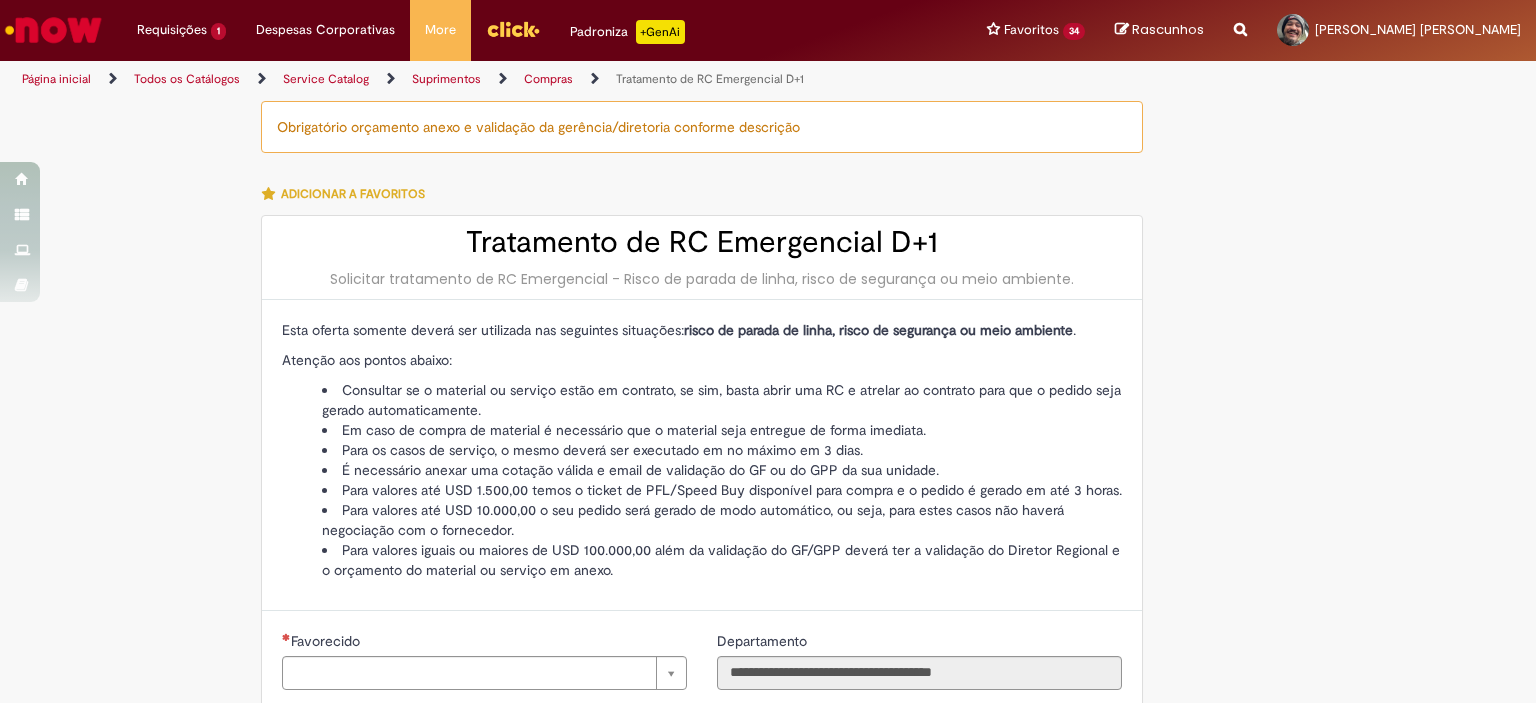 type on "**********" 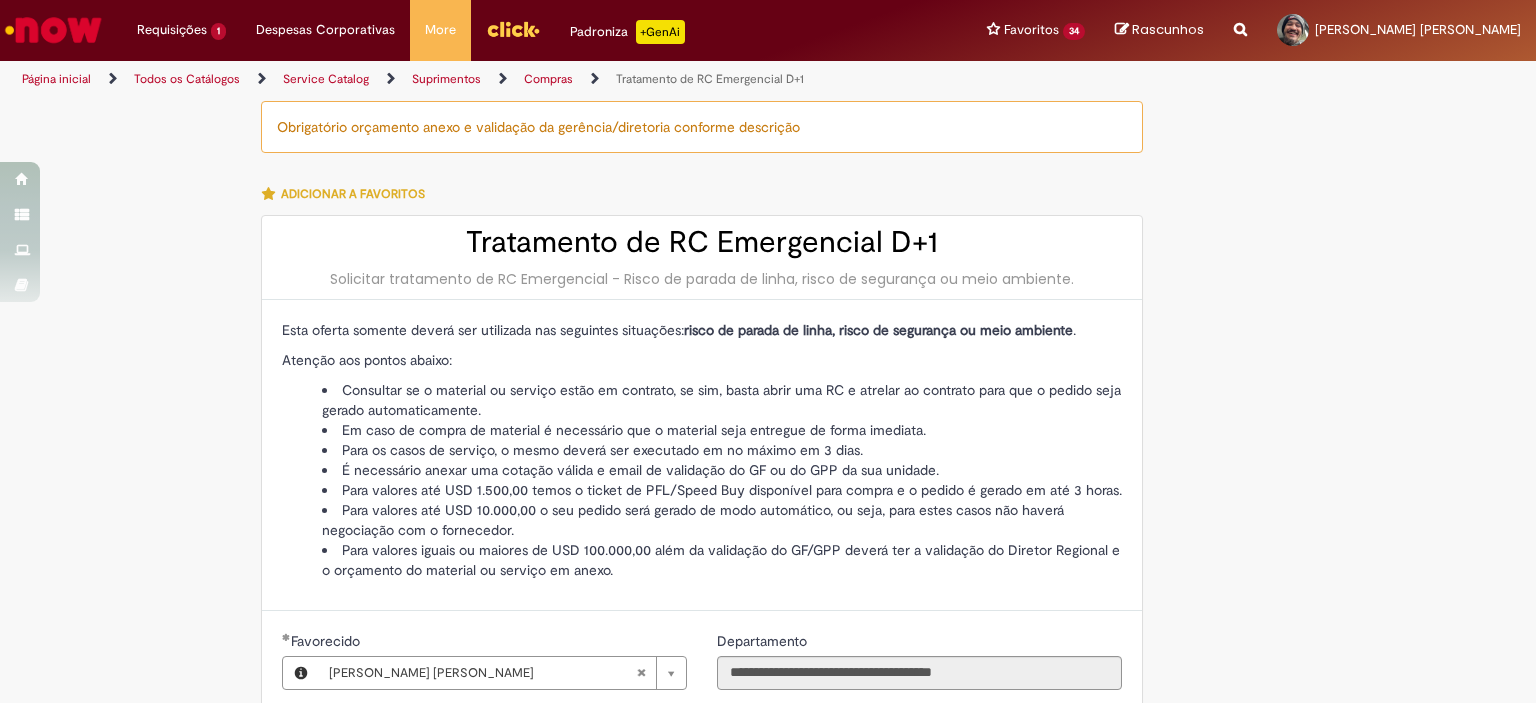 type on "**********" 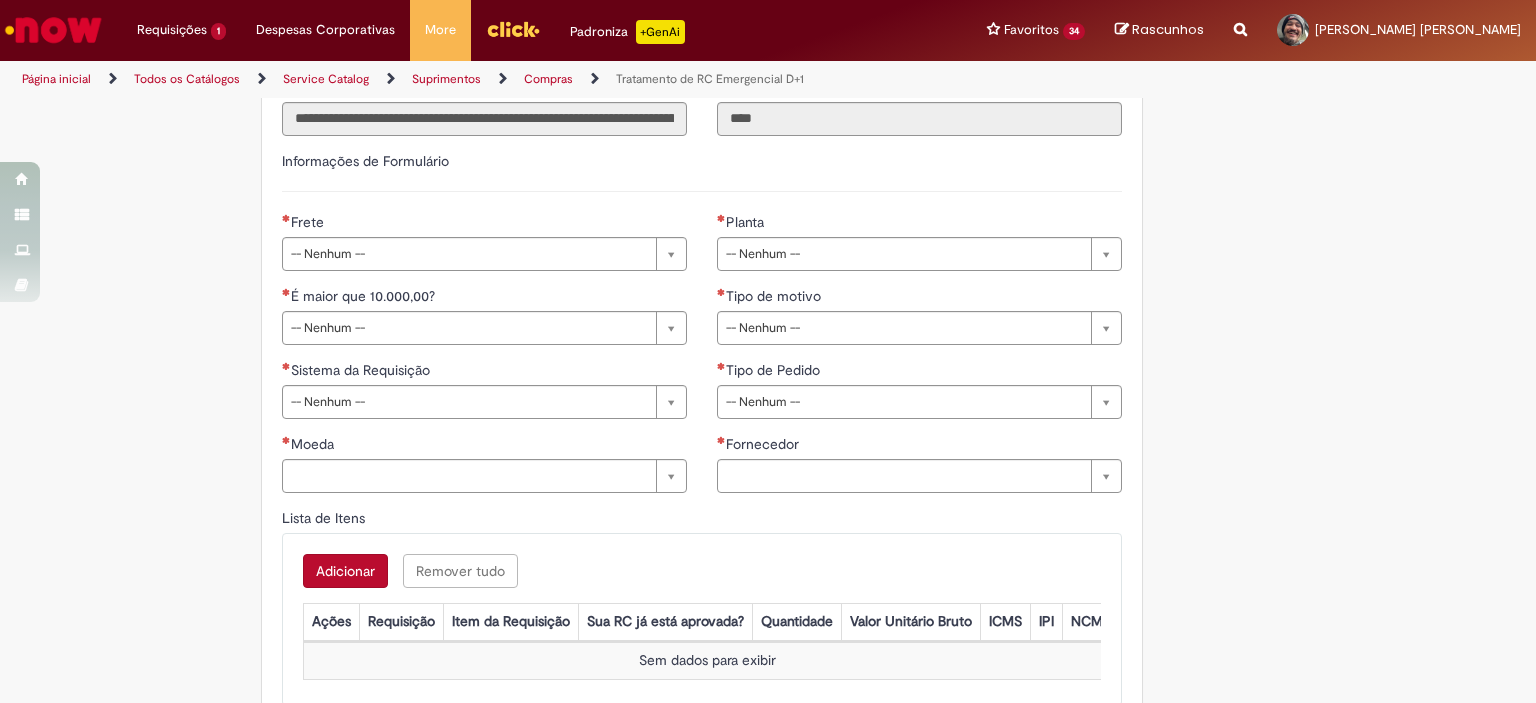 scroll, scrollTop: 820, scrollLeft: 0, axis: vertical 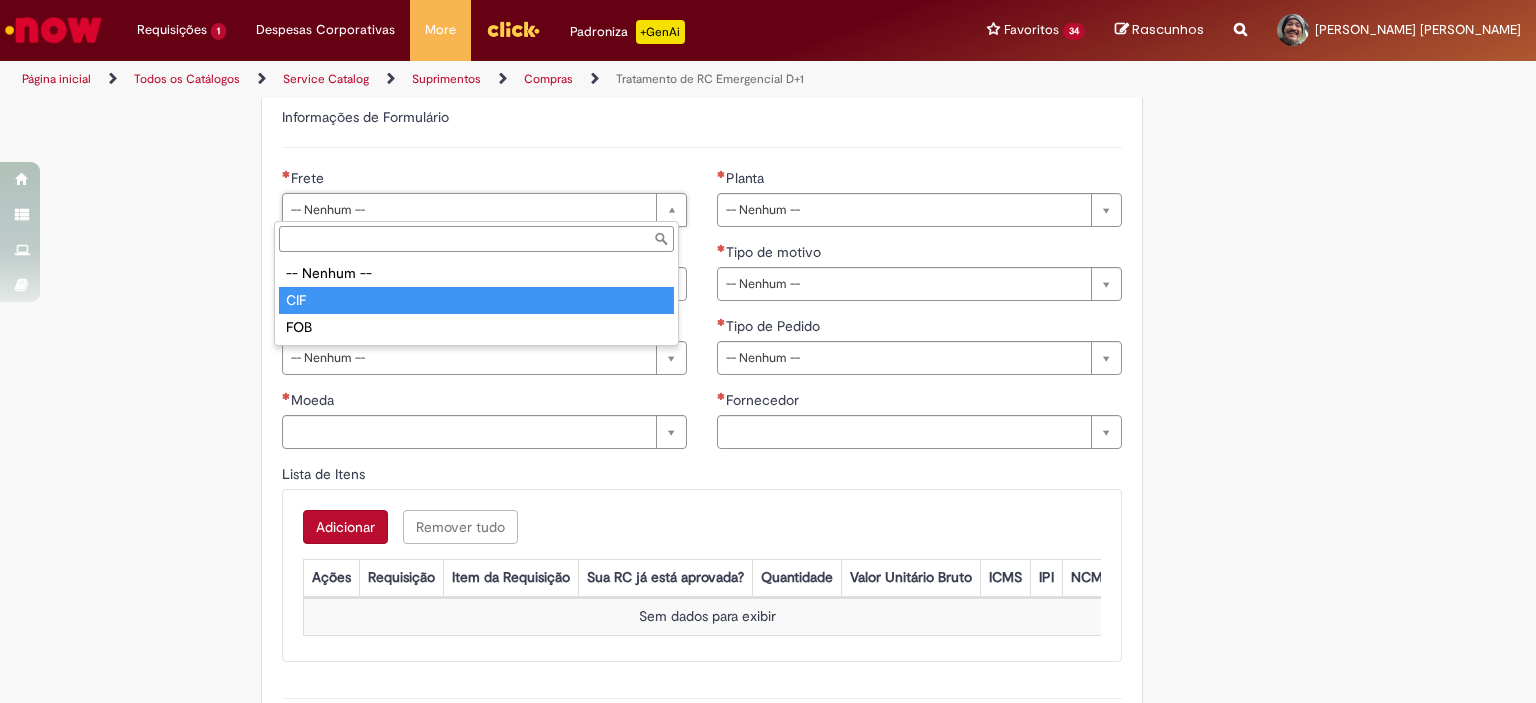 type on "***" 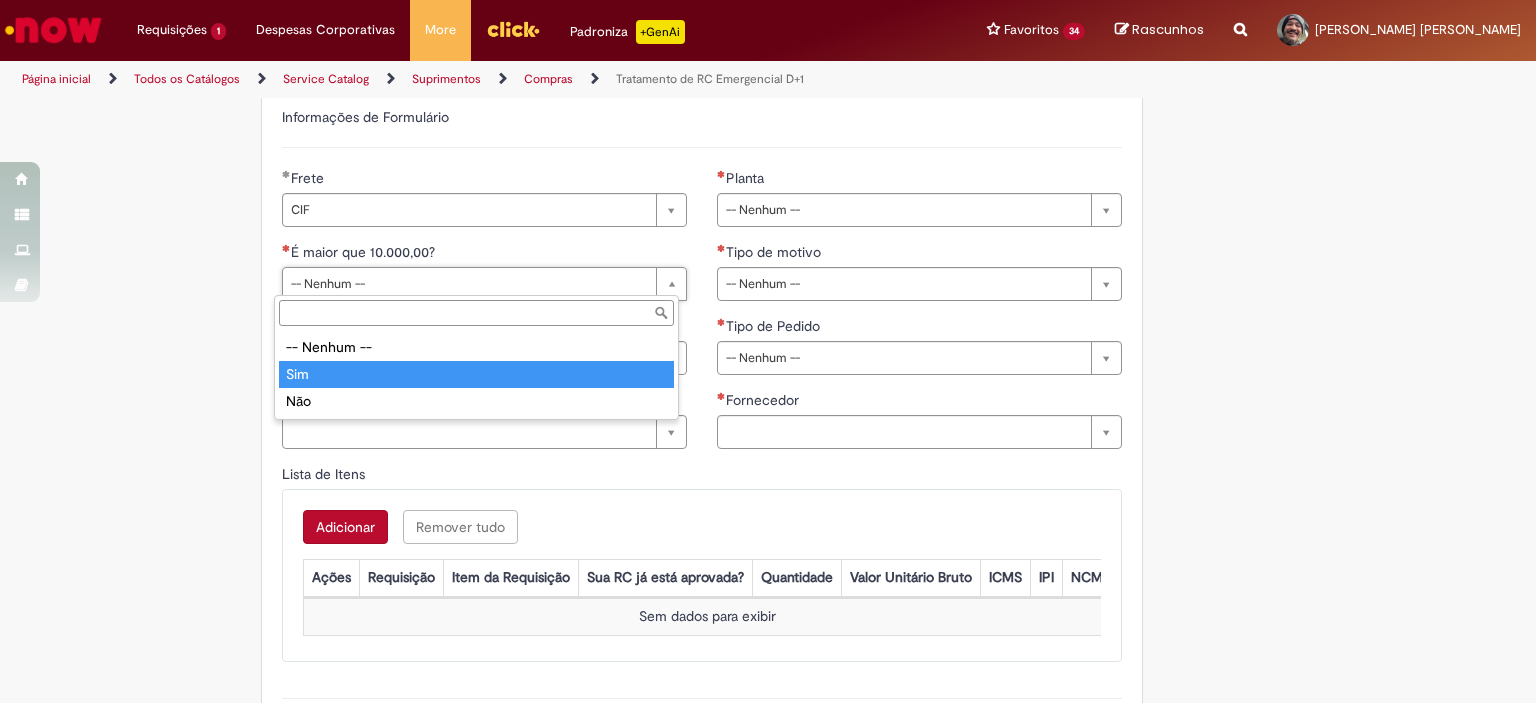 type on "***" 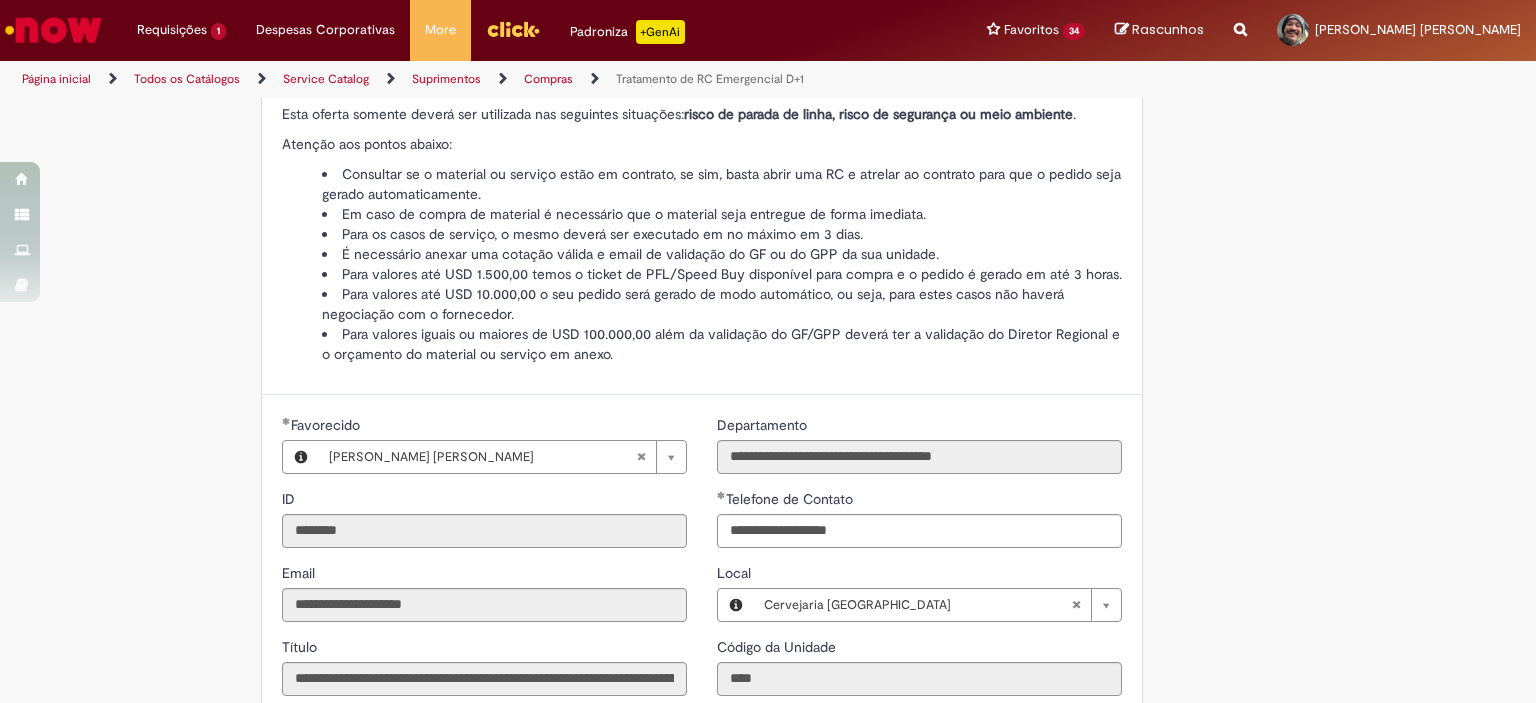 scroll, scrollTop: 192, scrollLeft: 0, axis: vertical 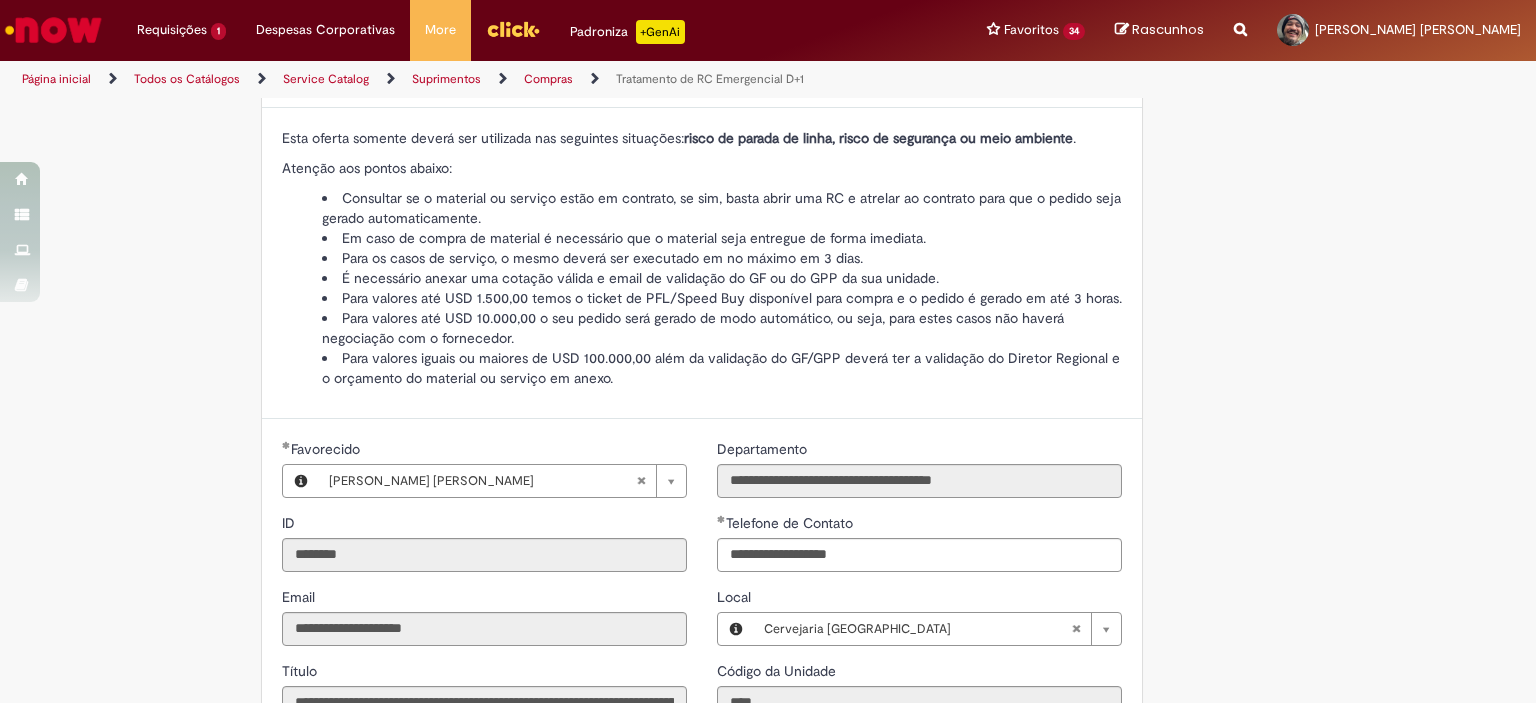 click on "É necessário anexar uma cotação válida e email de validação do GF ou do GPP da sua unidade." at bounding box center [722, 278] 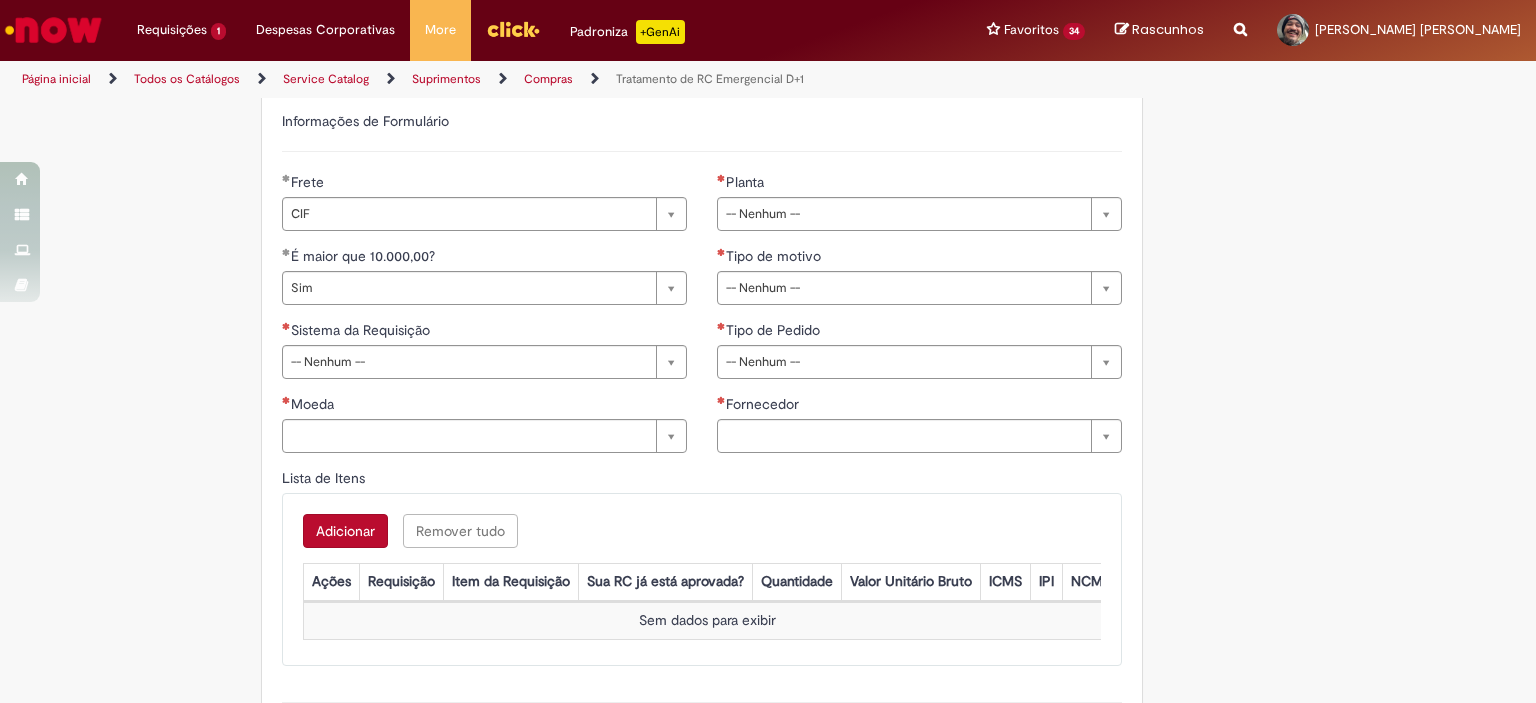 scroll, scrollTop: 861, scrollLeft: 0, axis: vertical 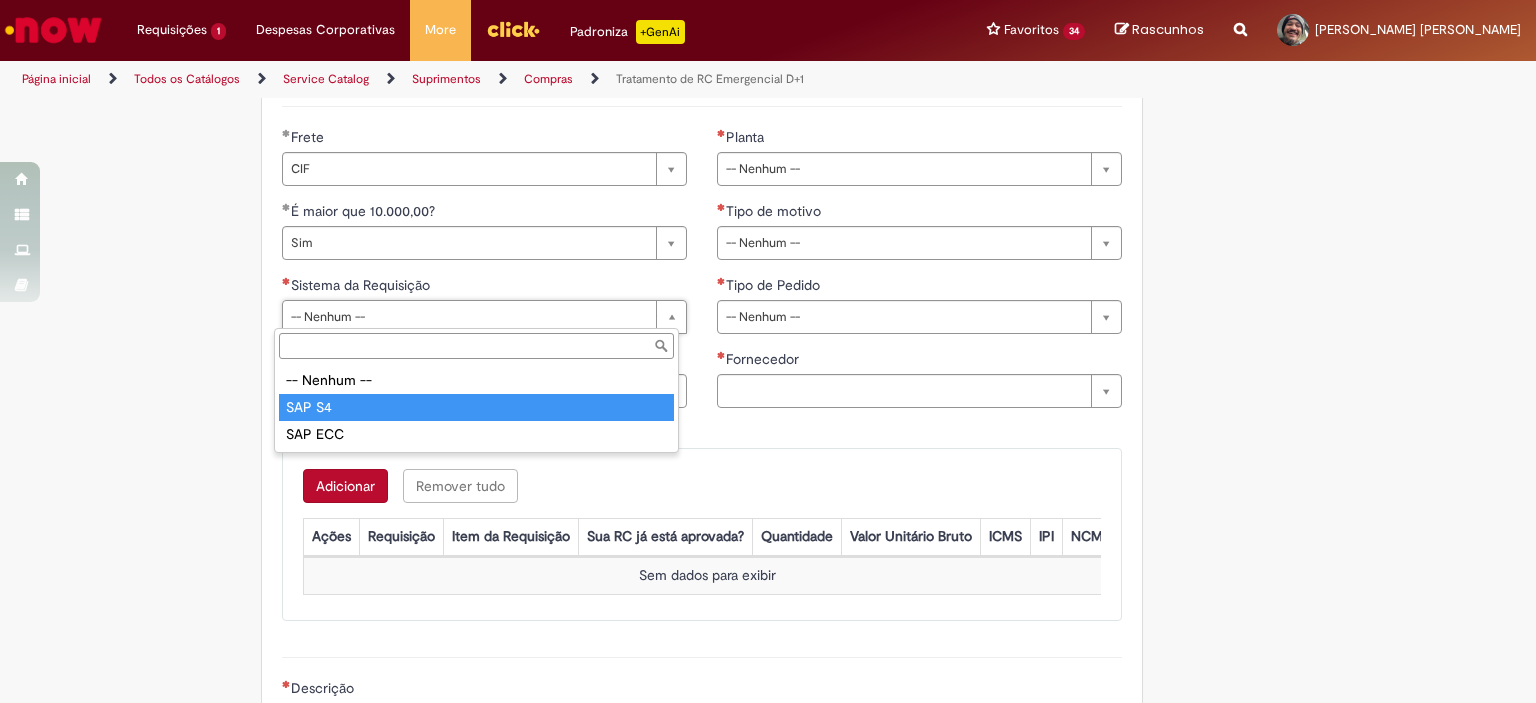 type on "******" 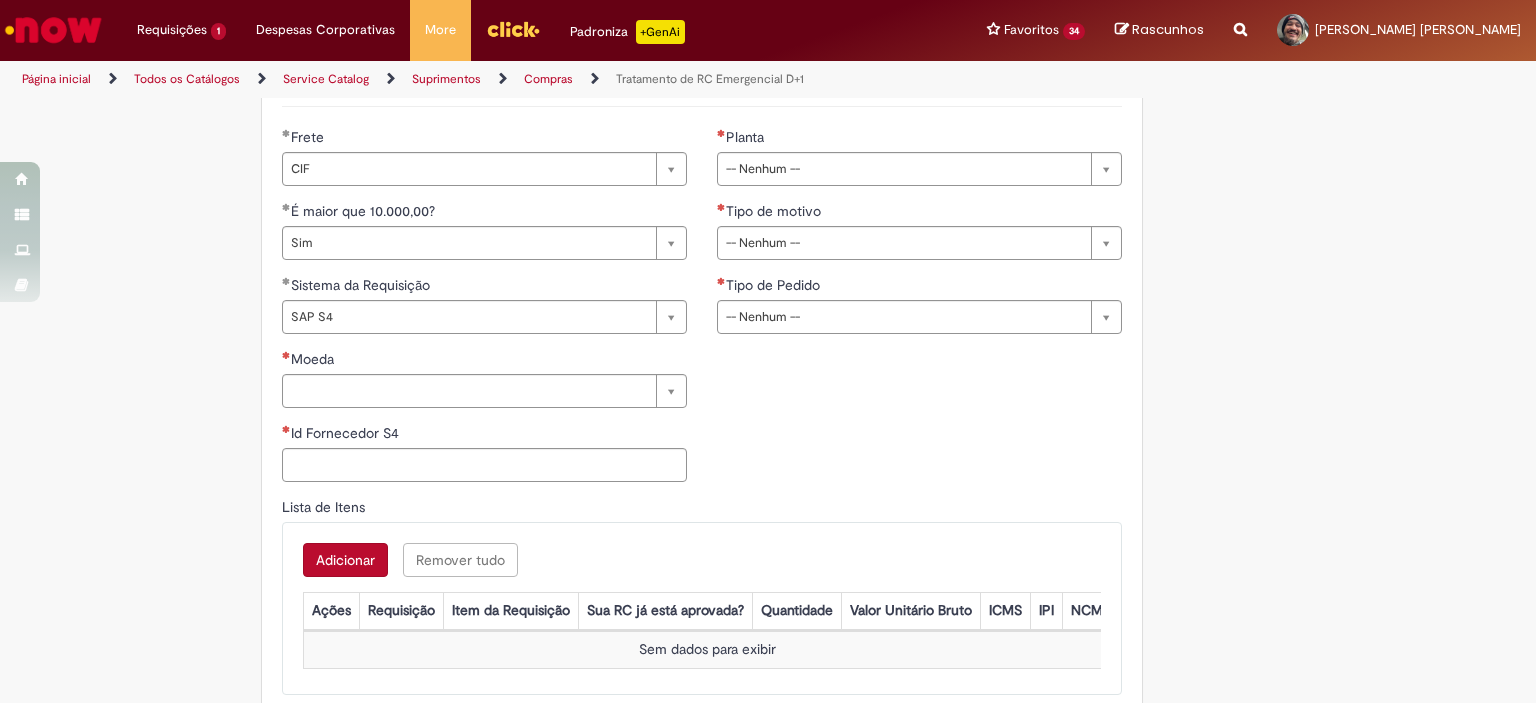click on "**********" at bounding box center (484, 312) 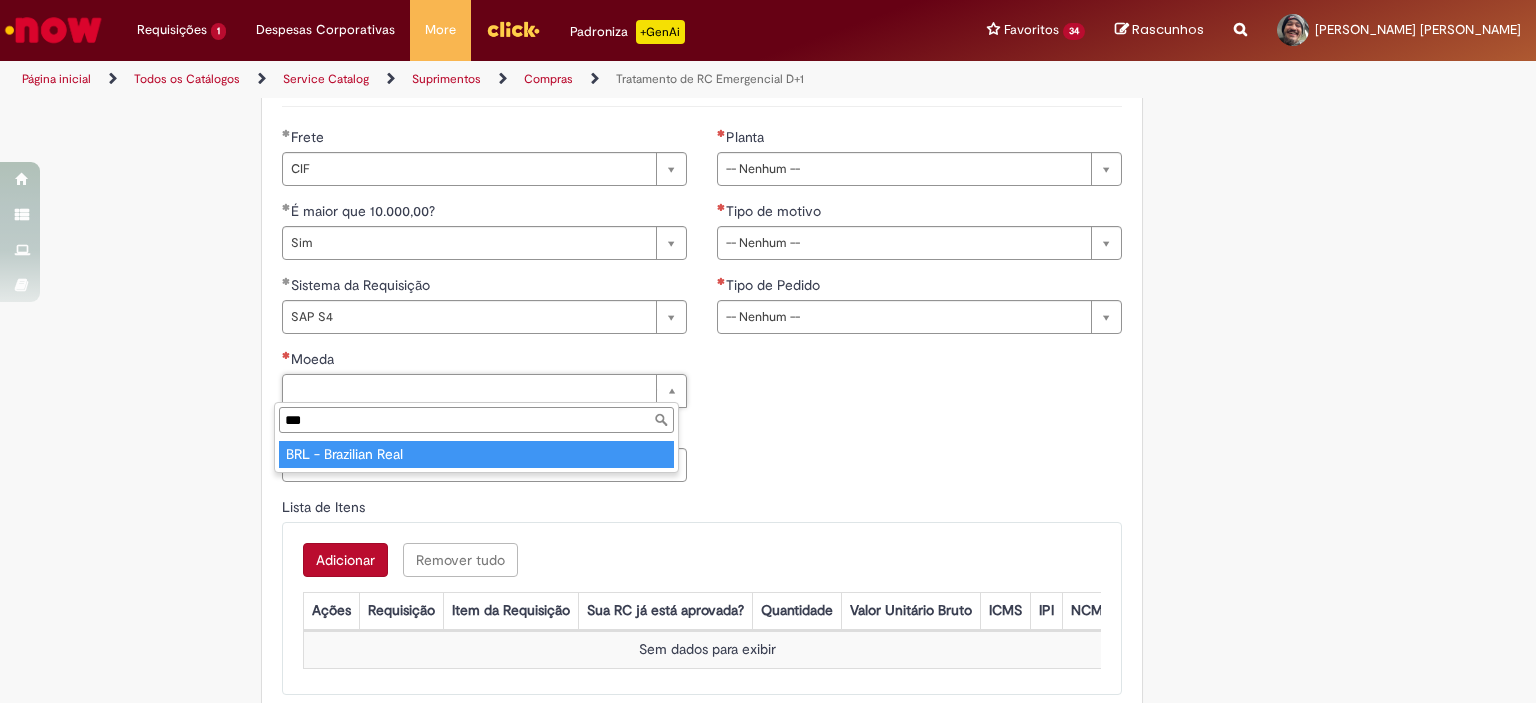 type on "***" 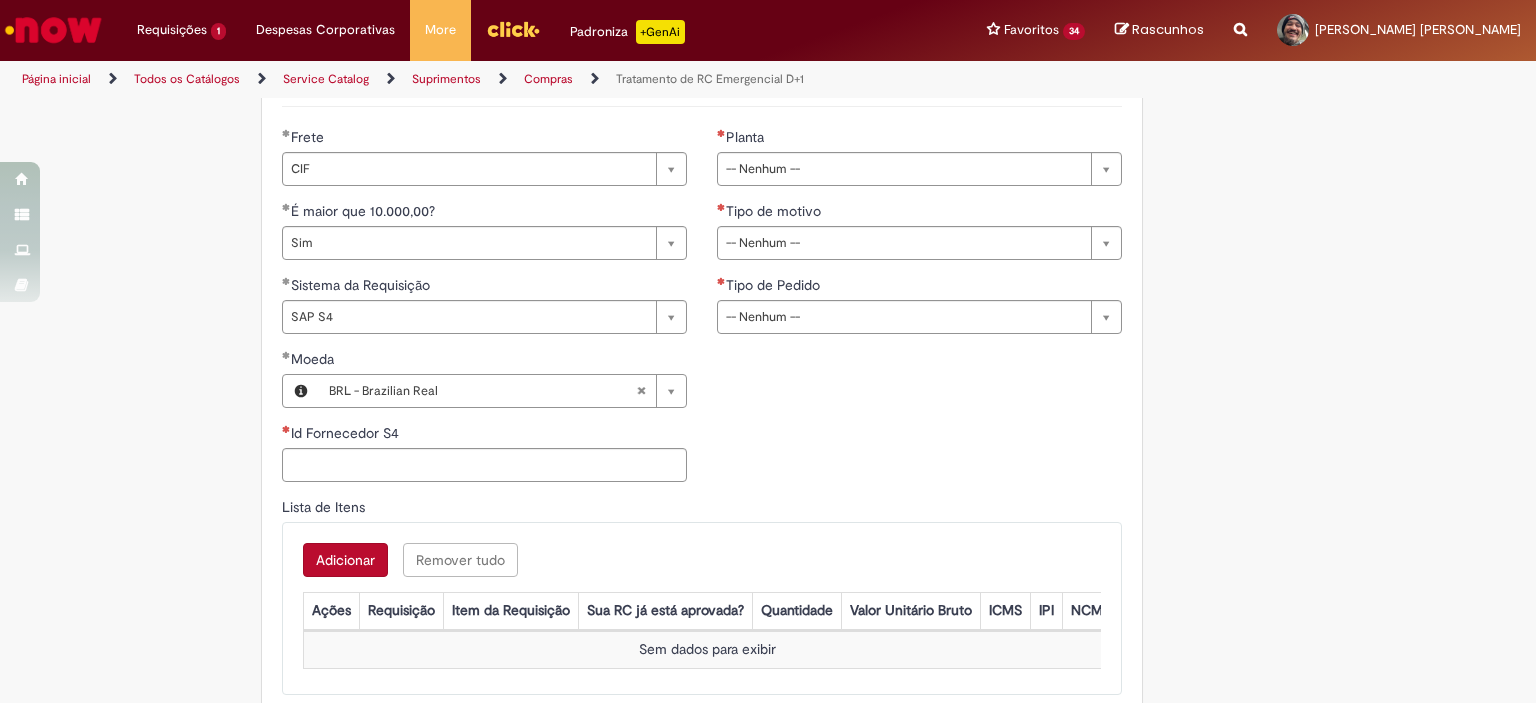 click on "**********" at bounding box center (702, 312) 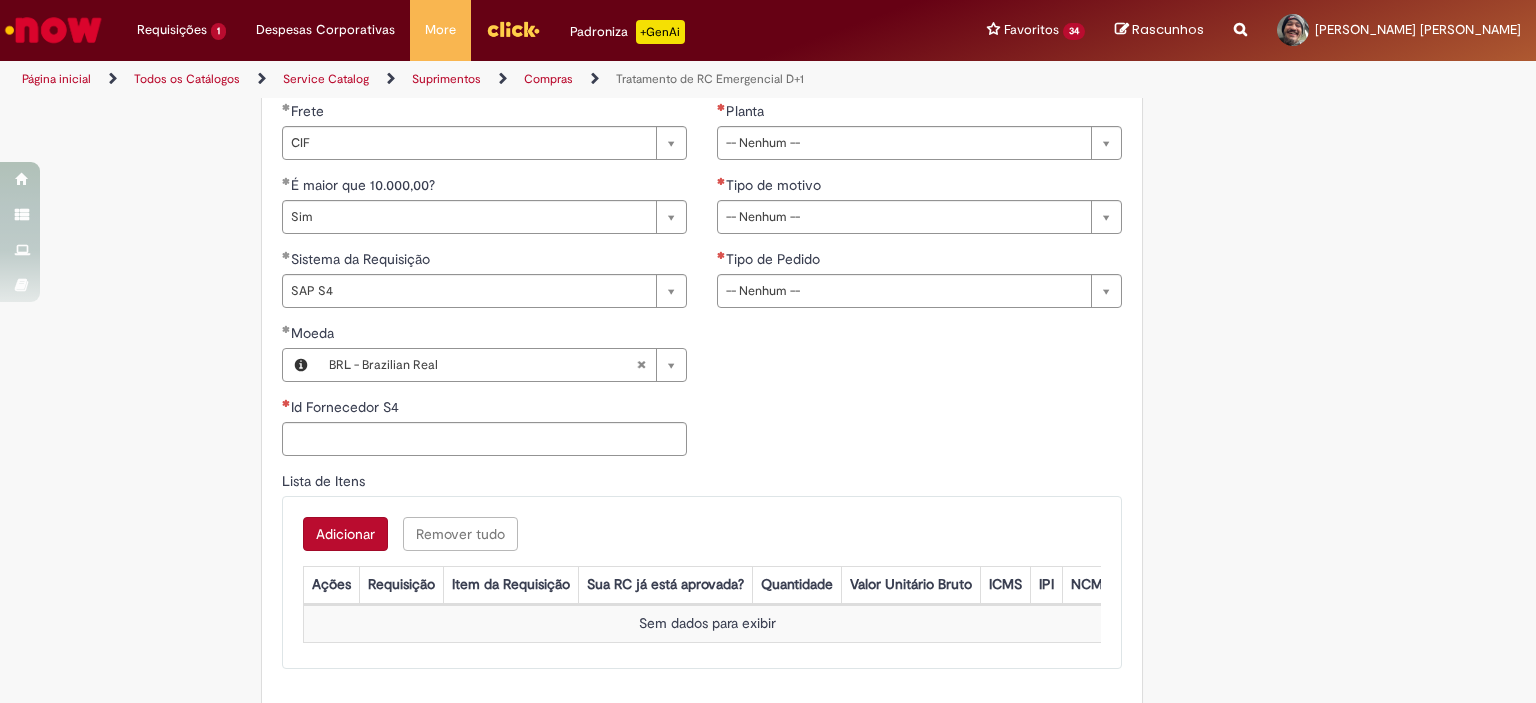 scroll, scrollTop: 897, scrollLeft: 0, axis: vertical 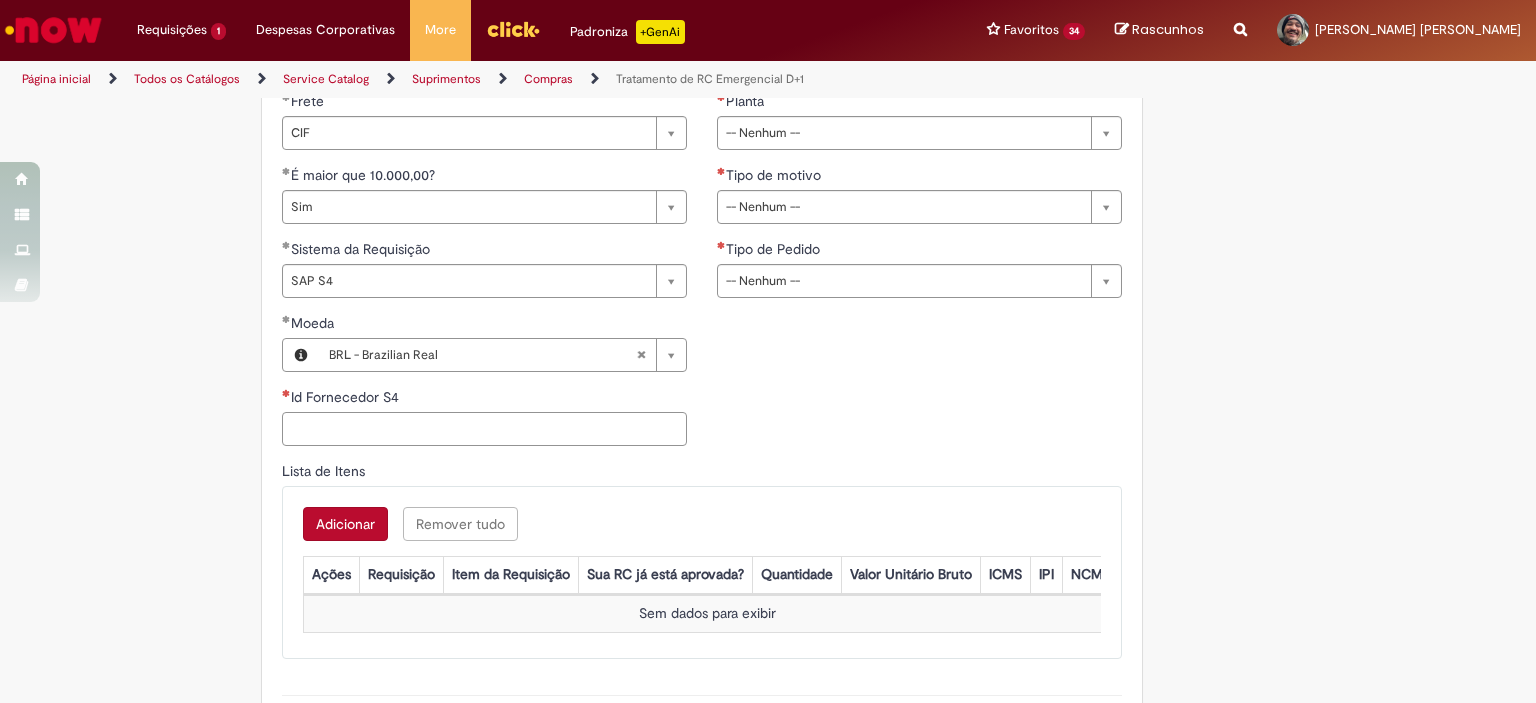 click on "Id Fornecedor S4" at bounding box center (484, 429) 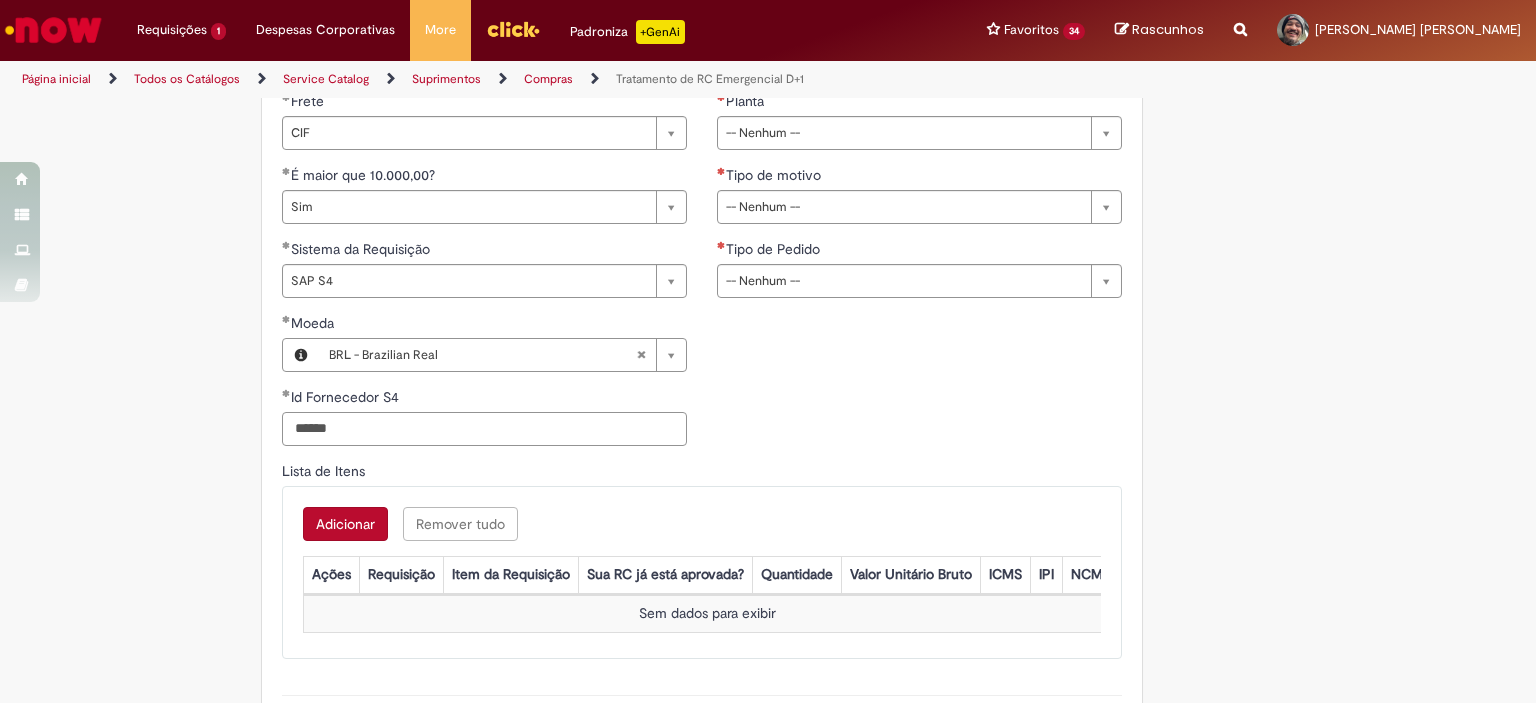 type on "******" 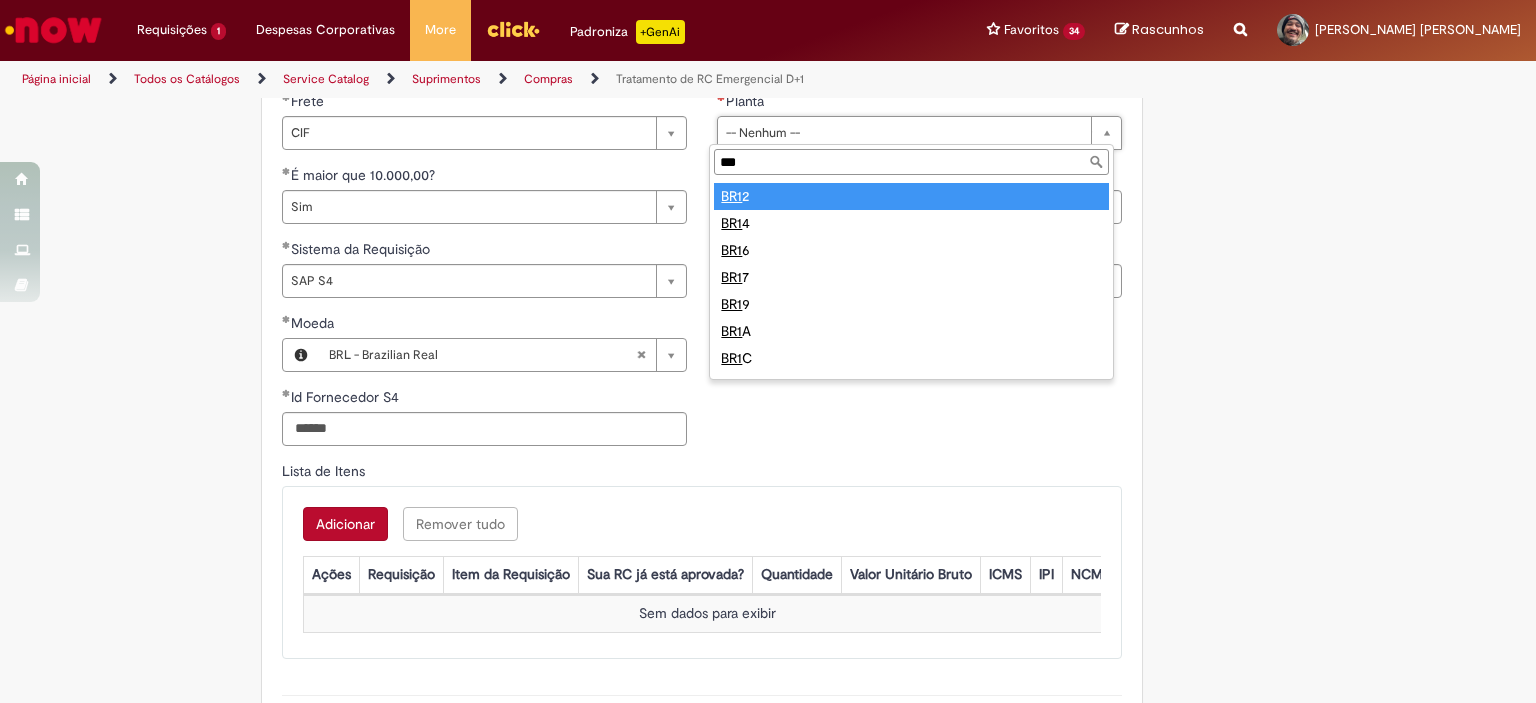 type on "****" 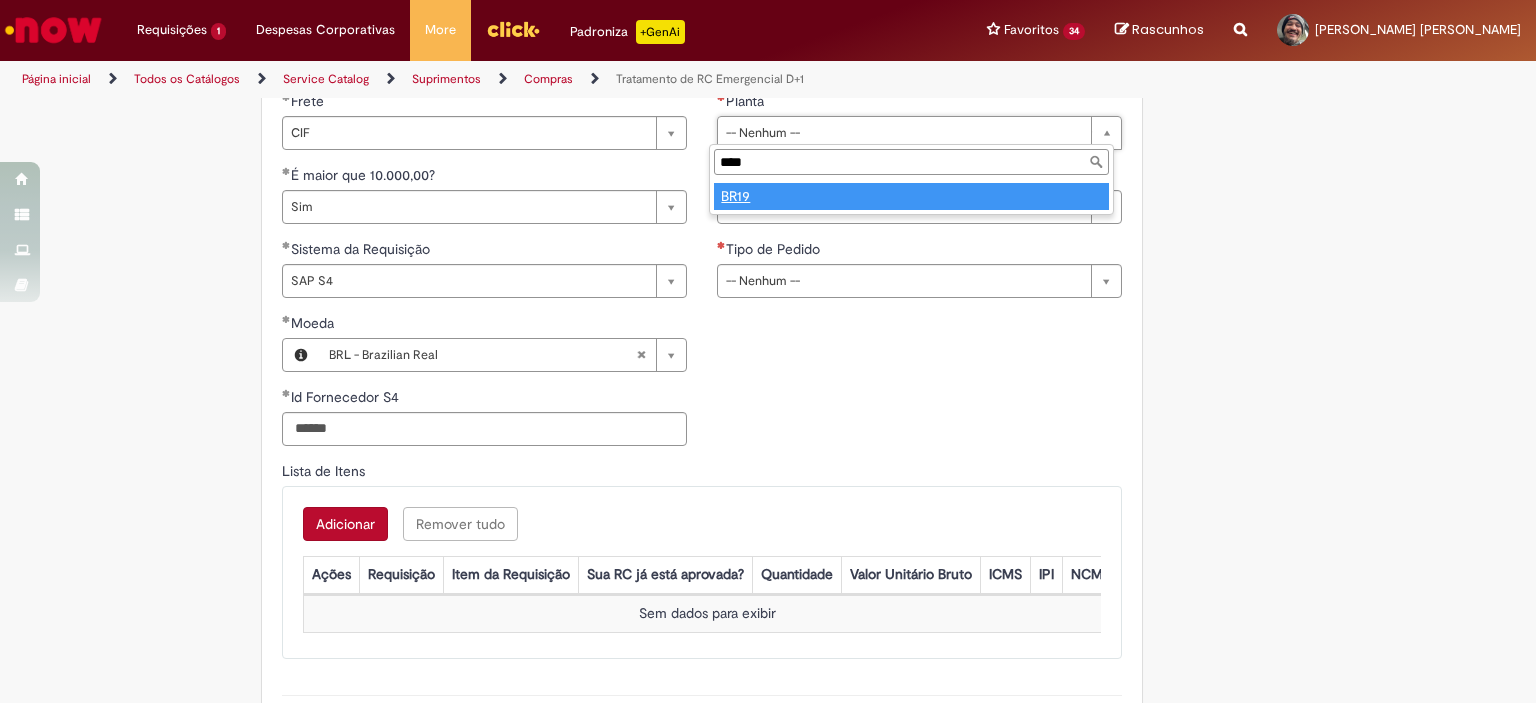 type on "****" 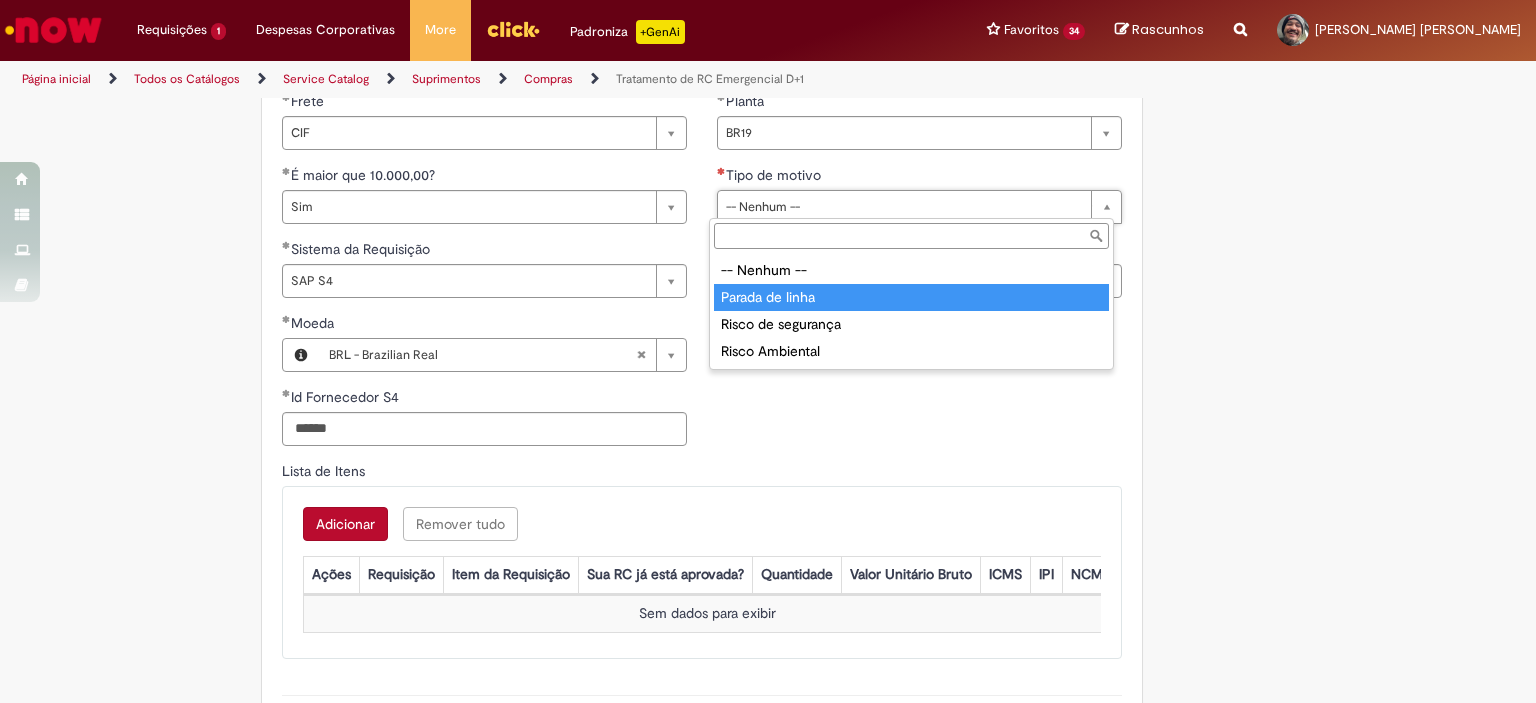type on "**********" 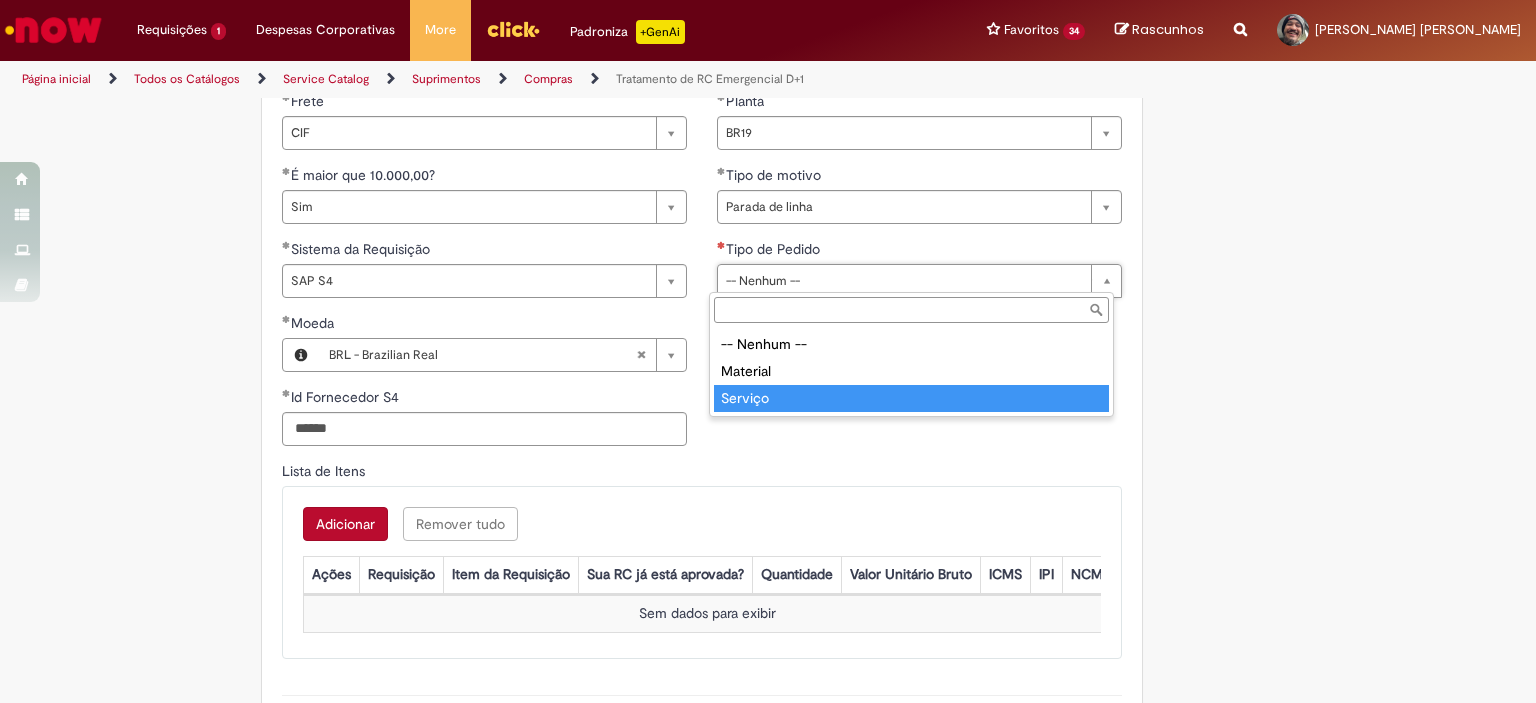 type on "*******" 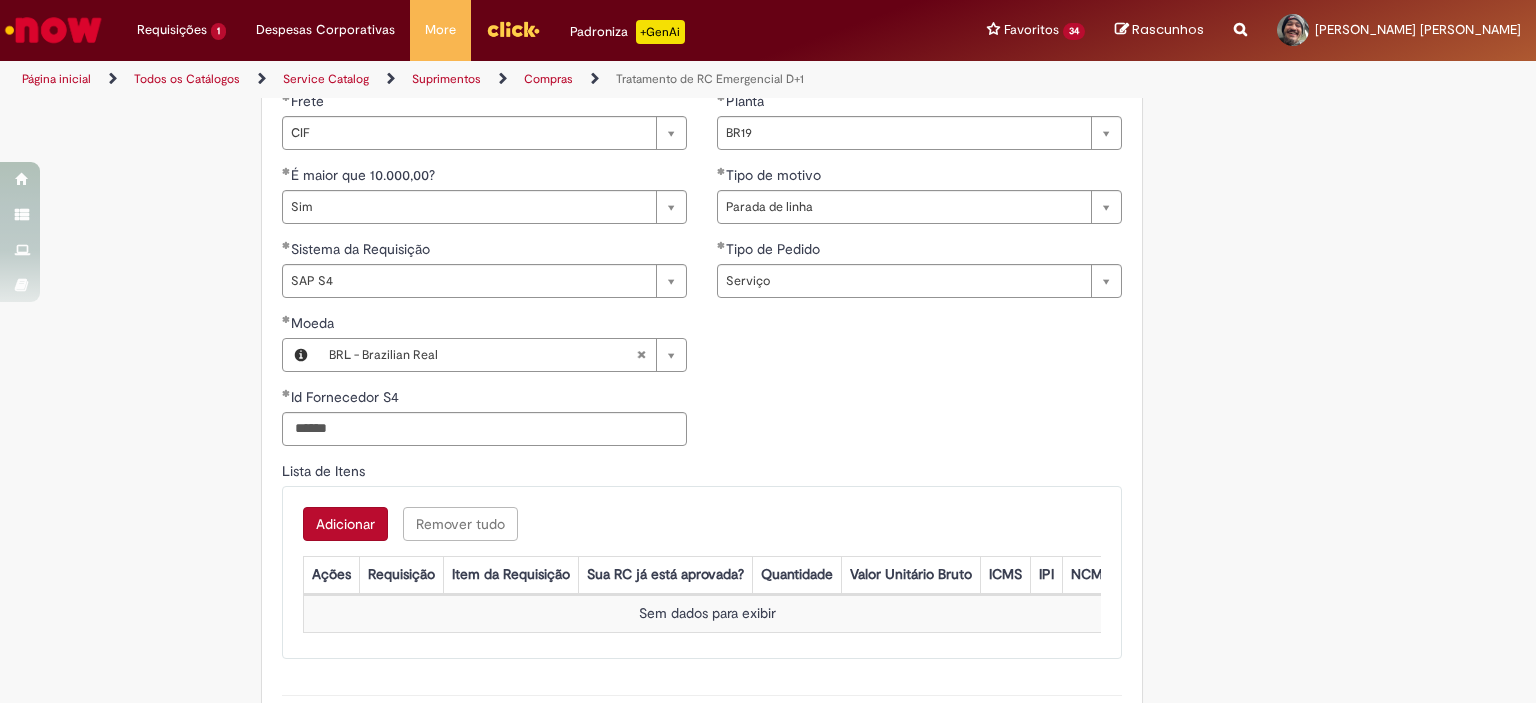 type 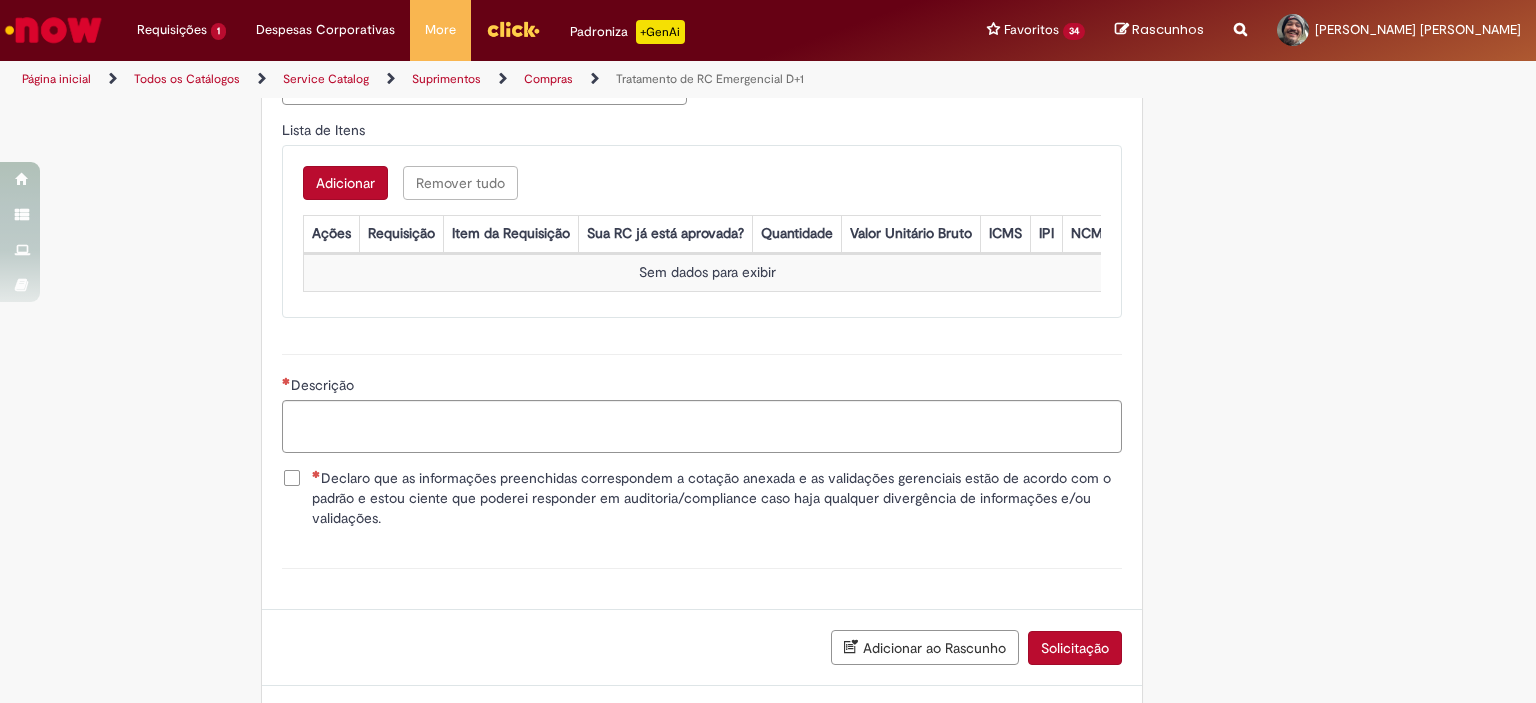 scroll, scrollTop: 1240, scrollLeft: 0, axis: vertical 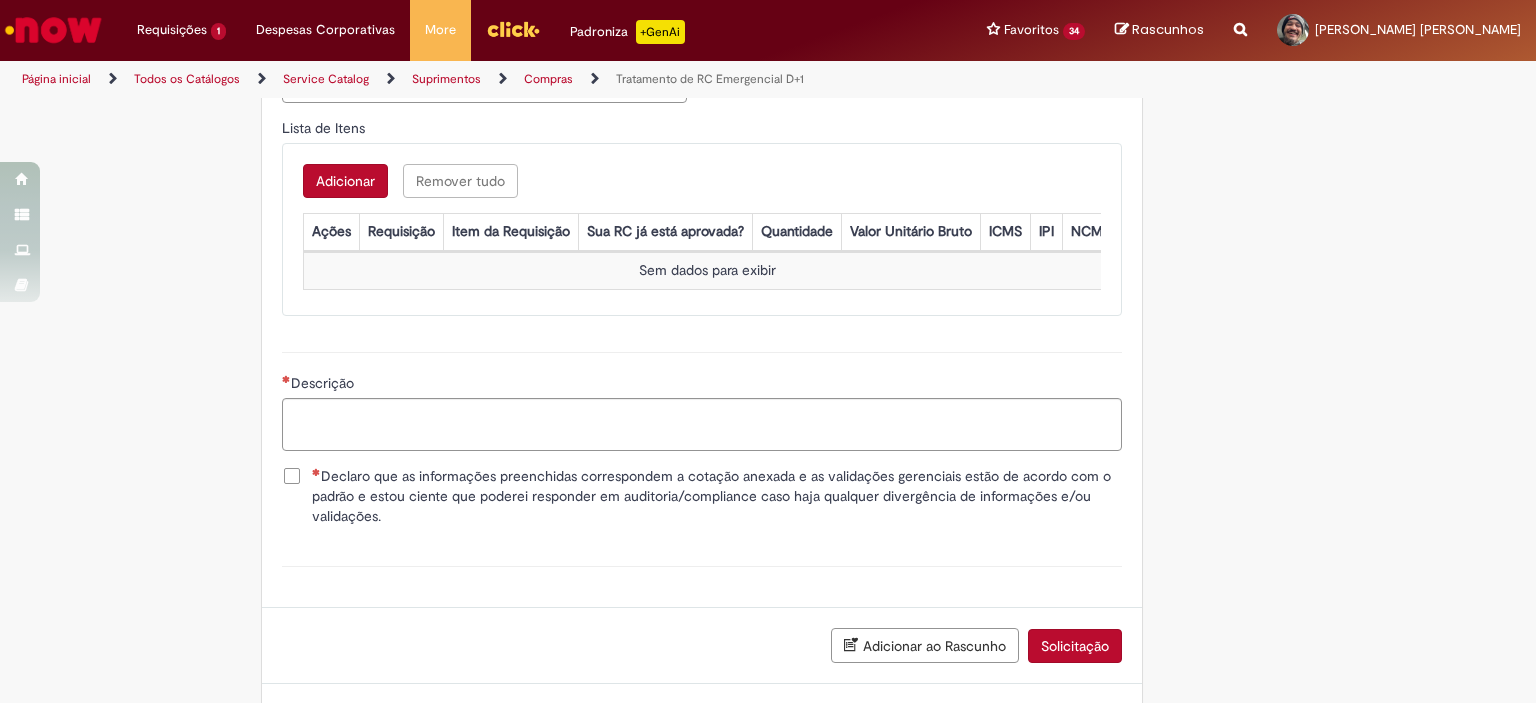 click on "Adicionar" at bounding box center [345, 181] 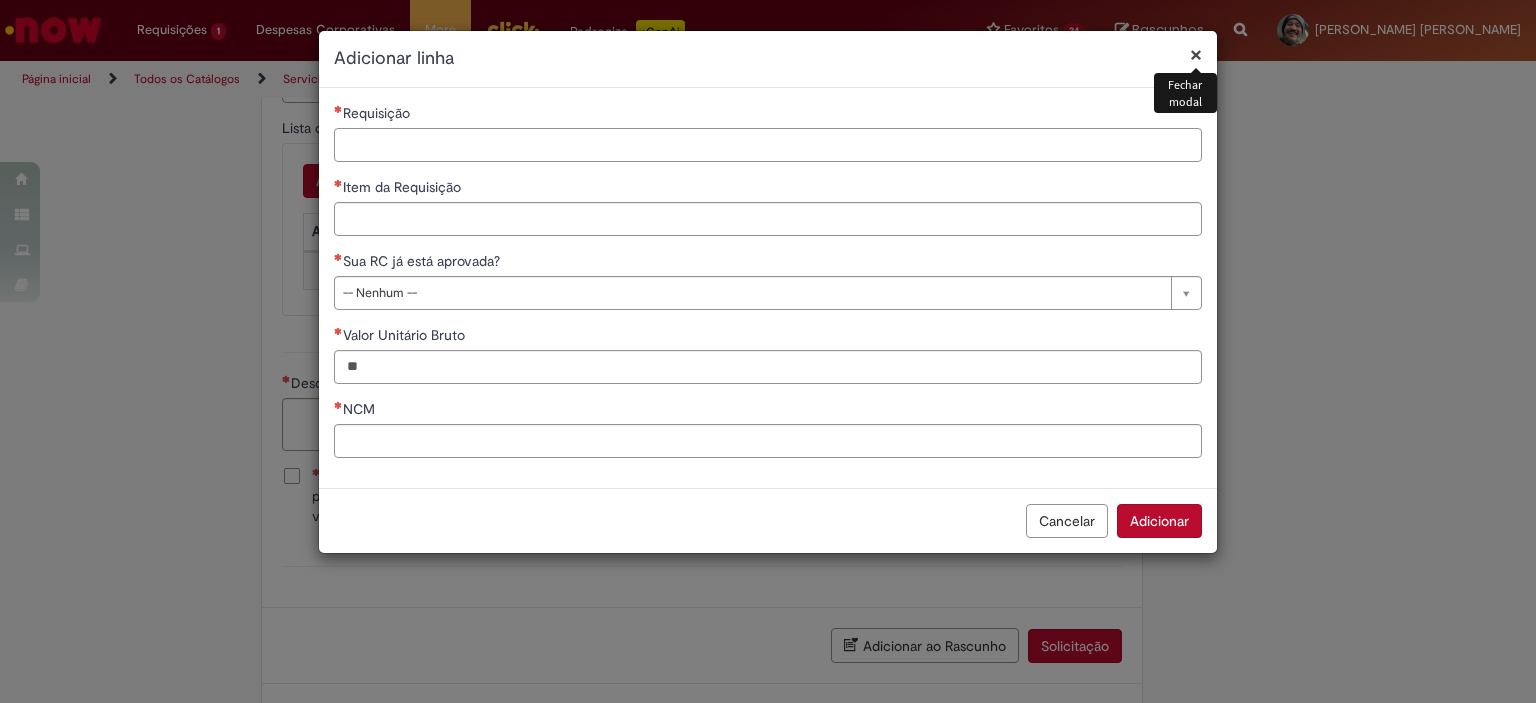 click on "Requisição" at bounding box center (768, 145) 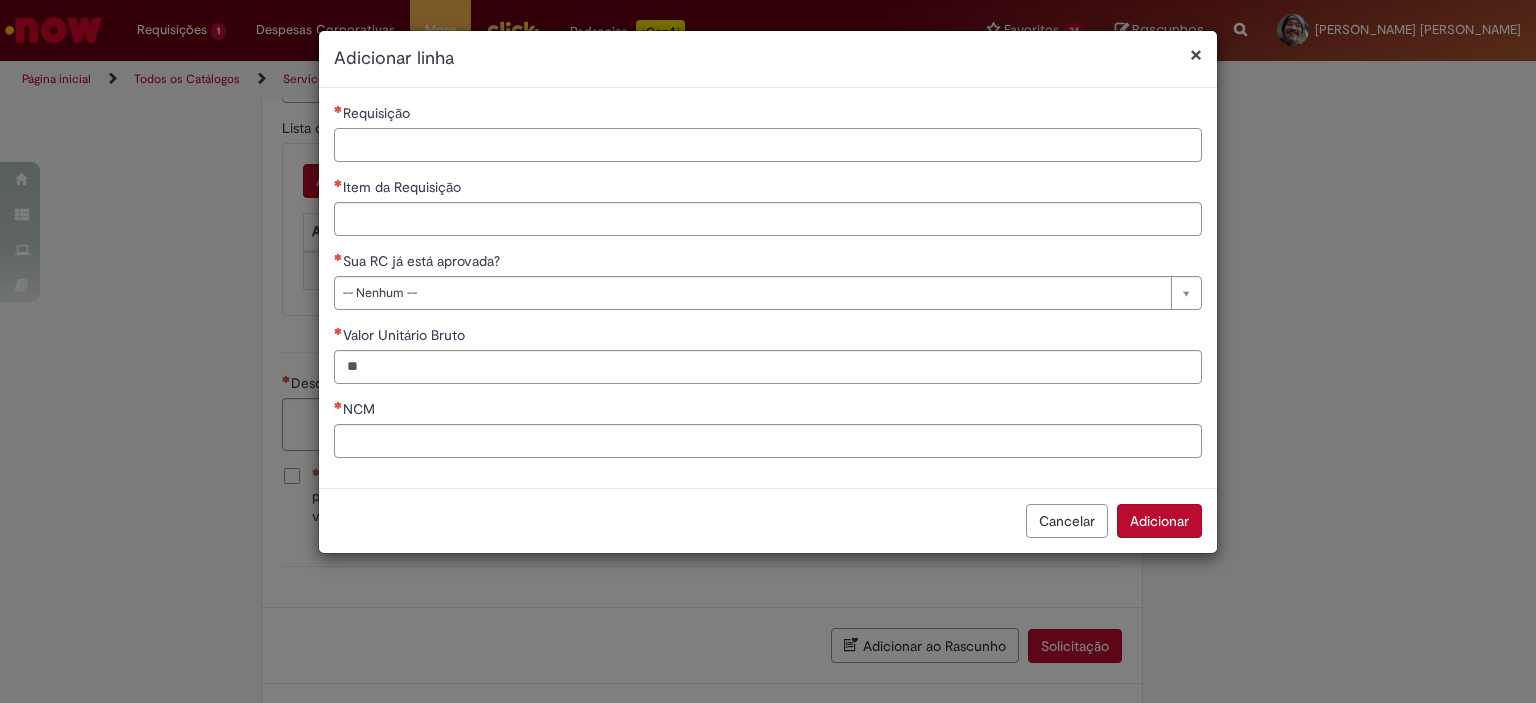 paste on "**********" 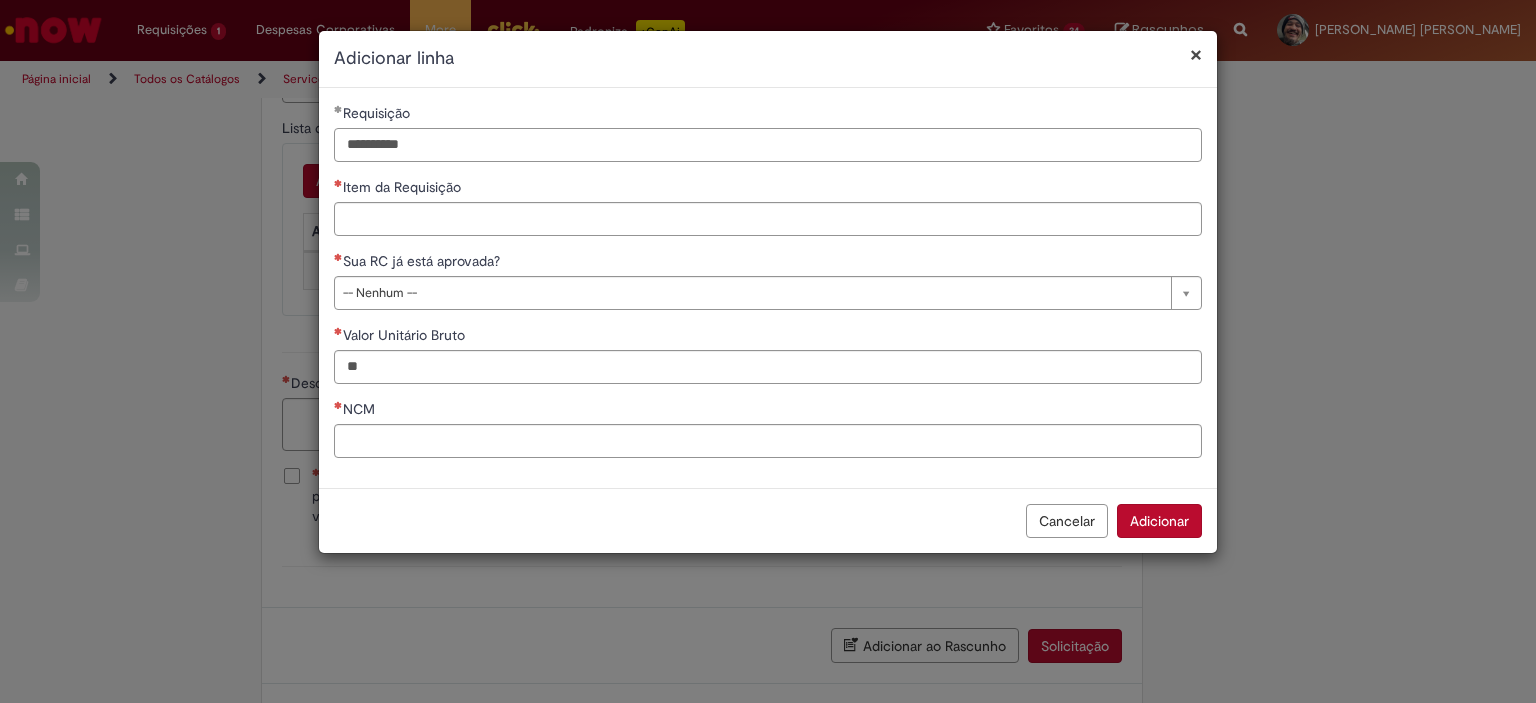 type on "**********" 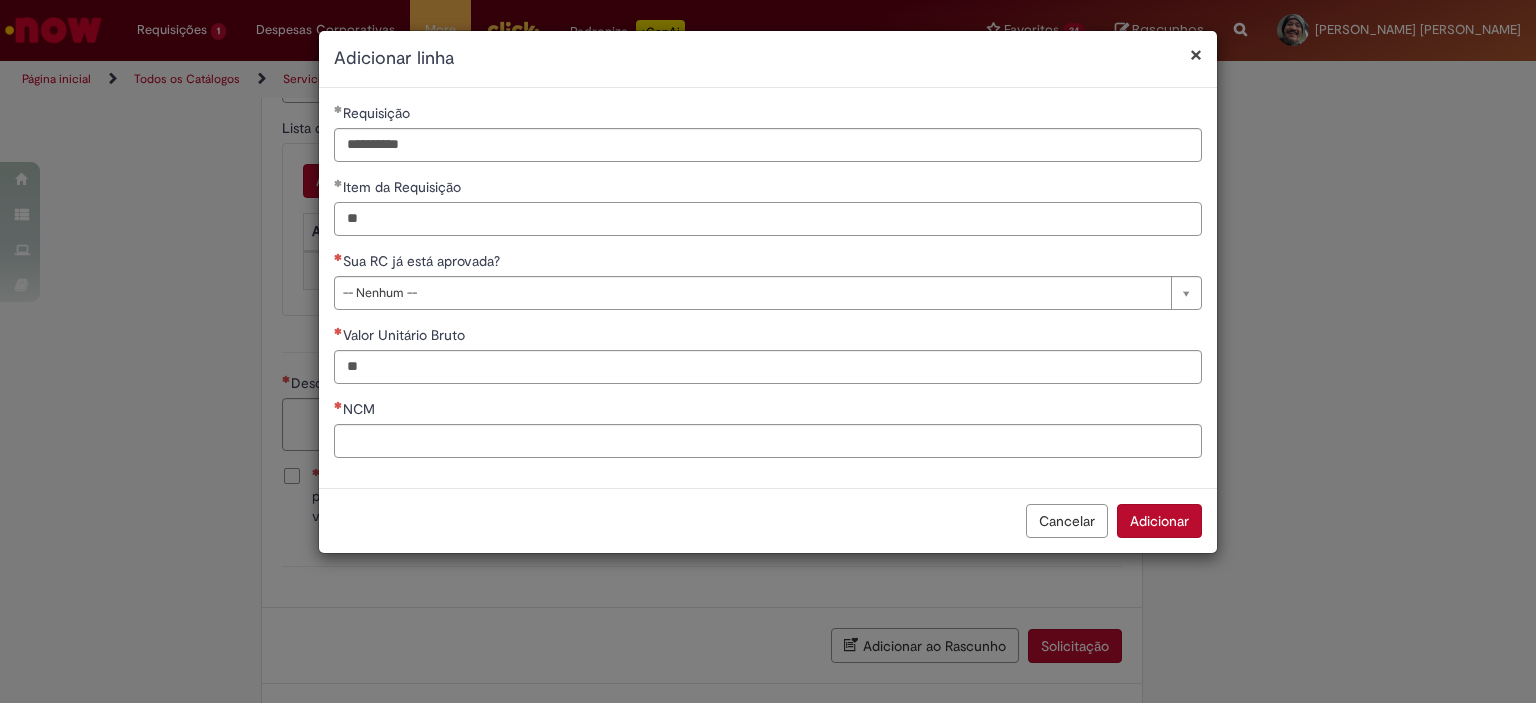 type on "**" 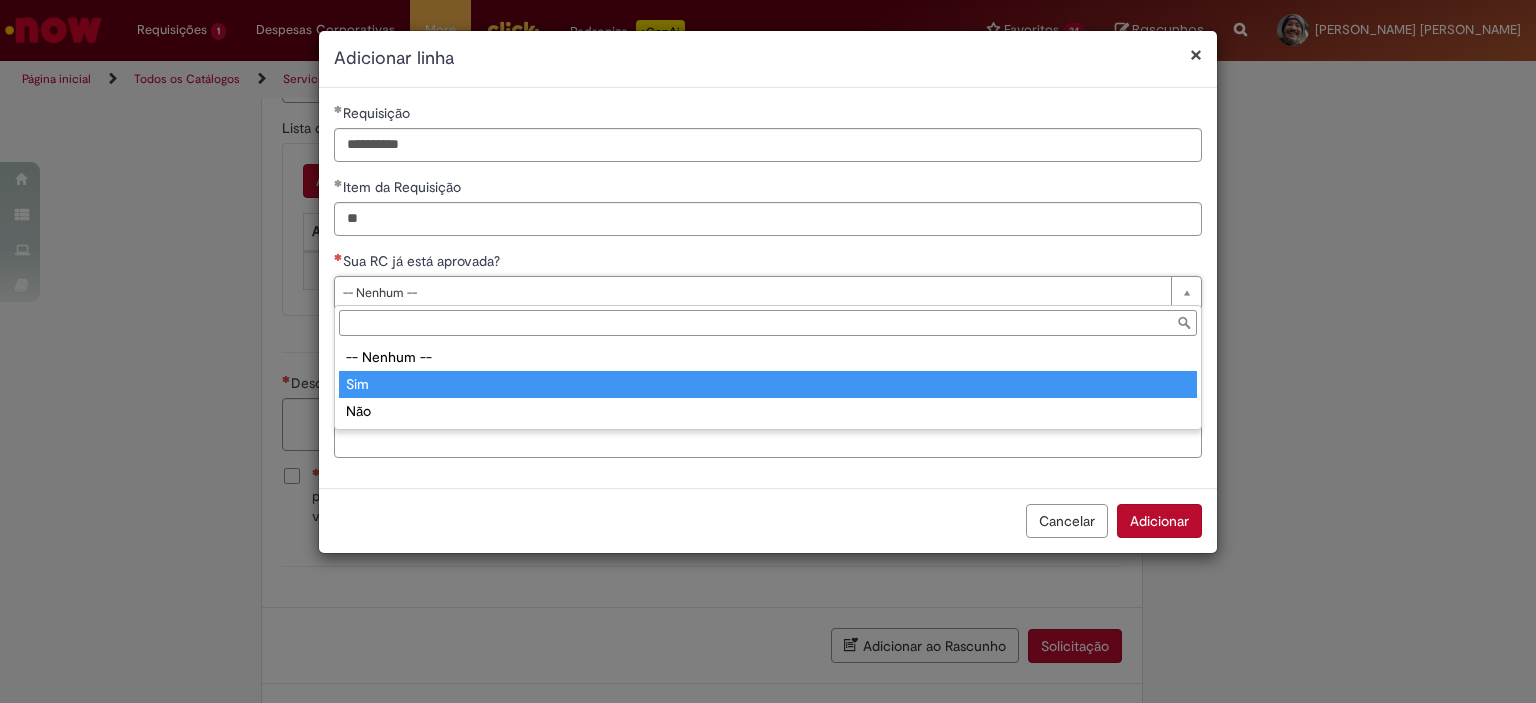 type on "***" 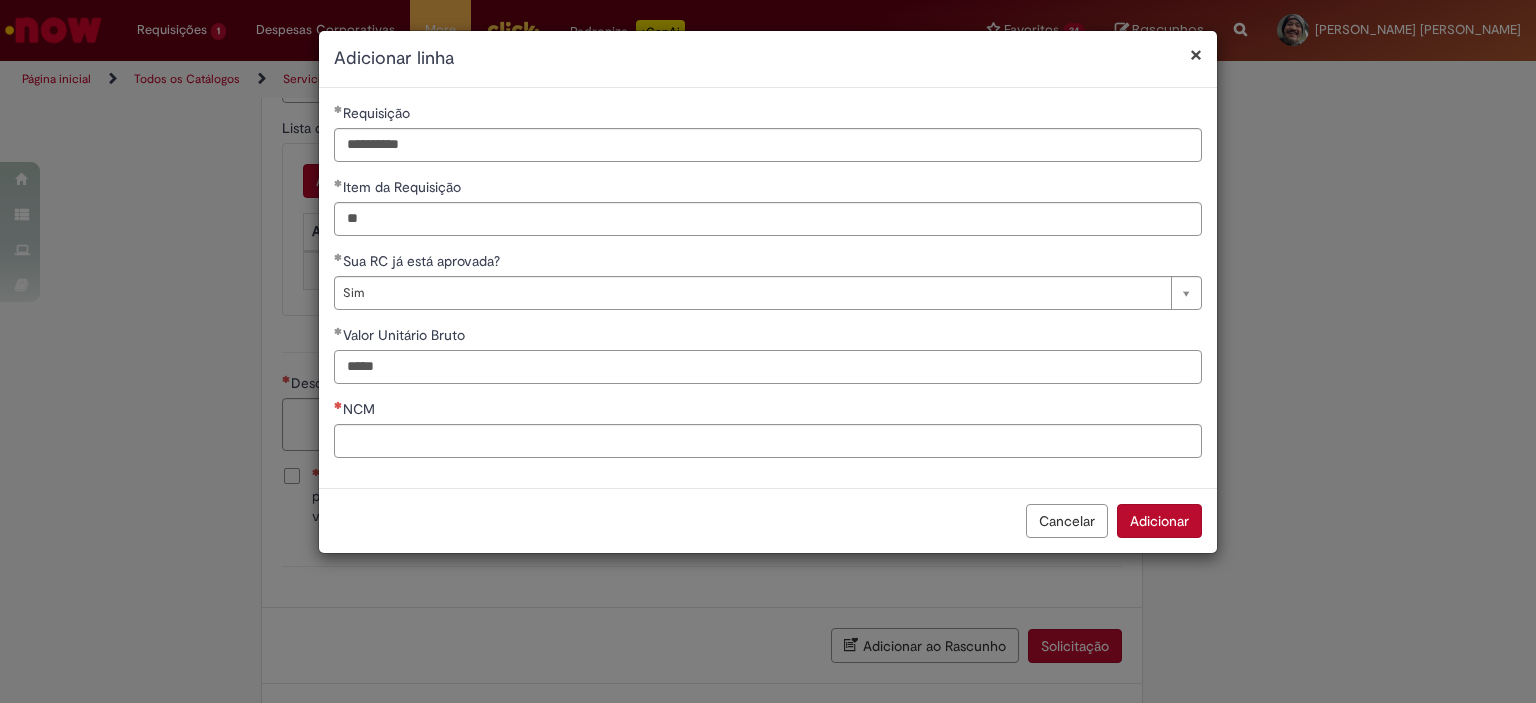 type on "*****" 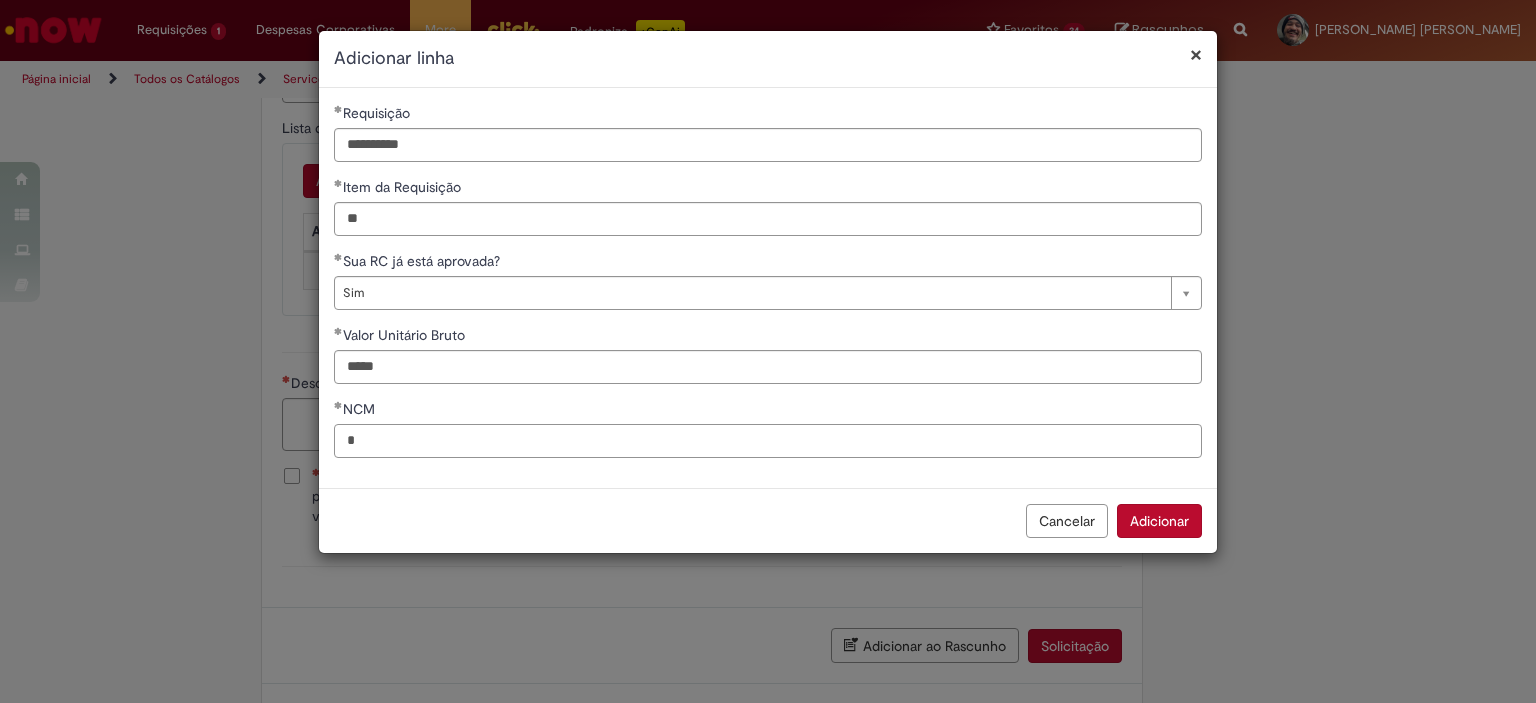 type on "*" 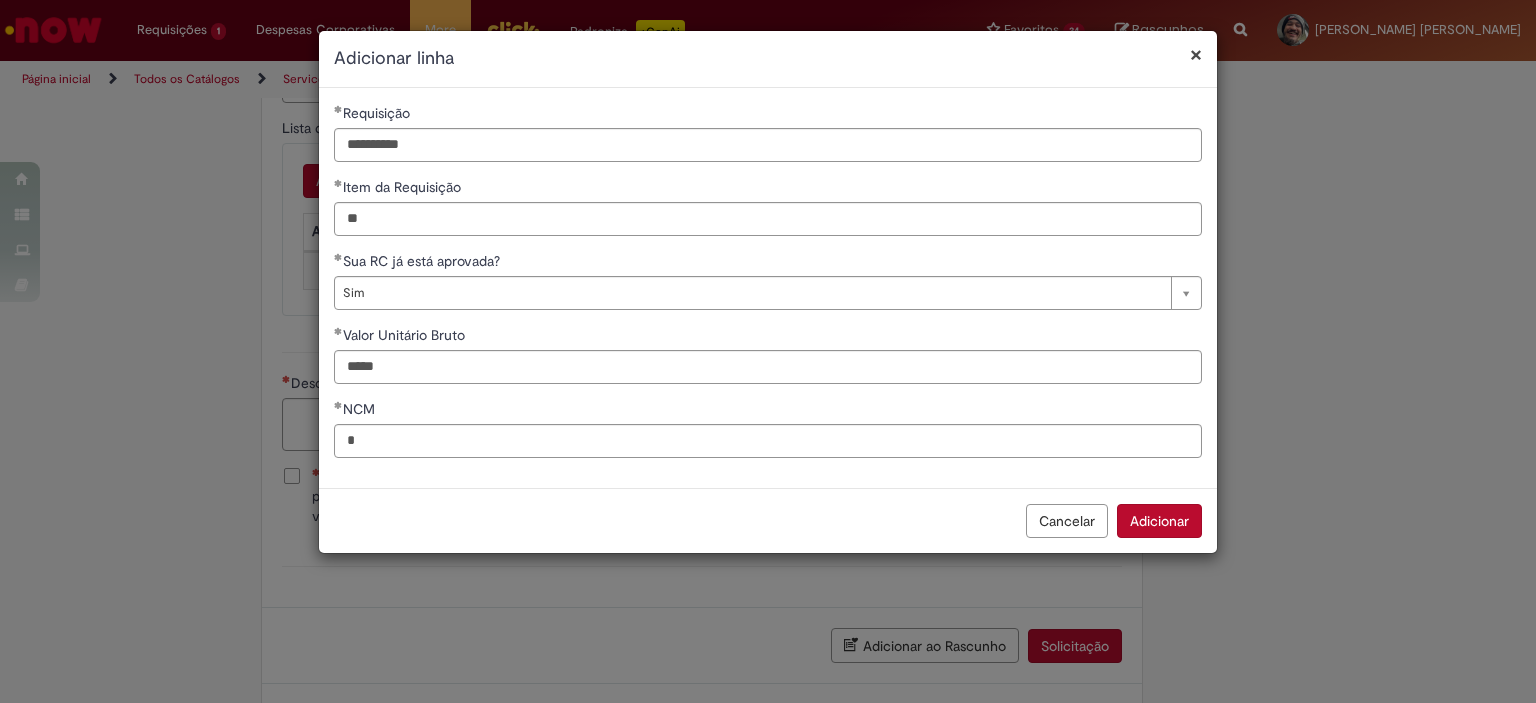 type 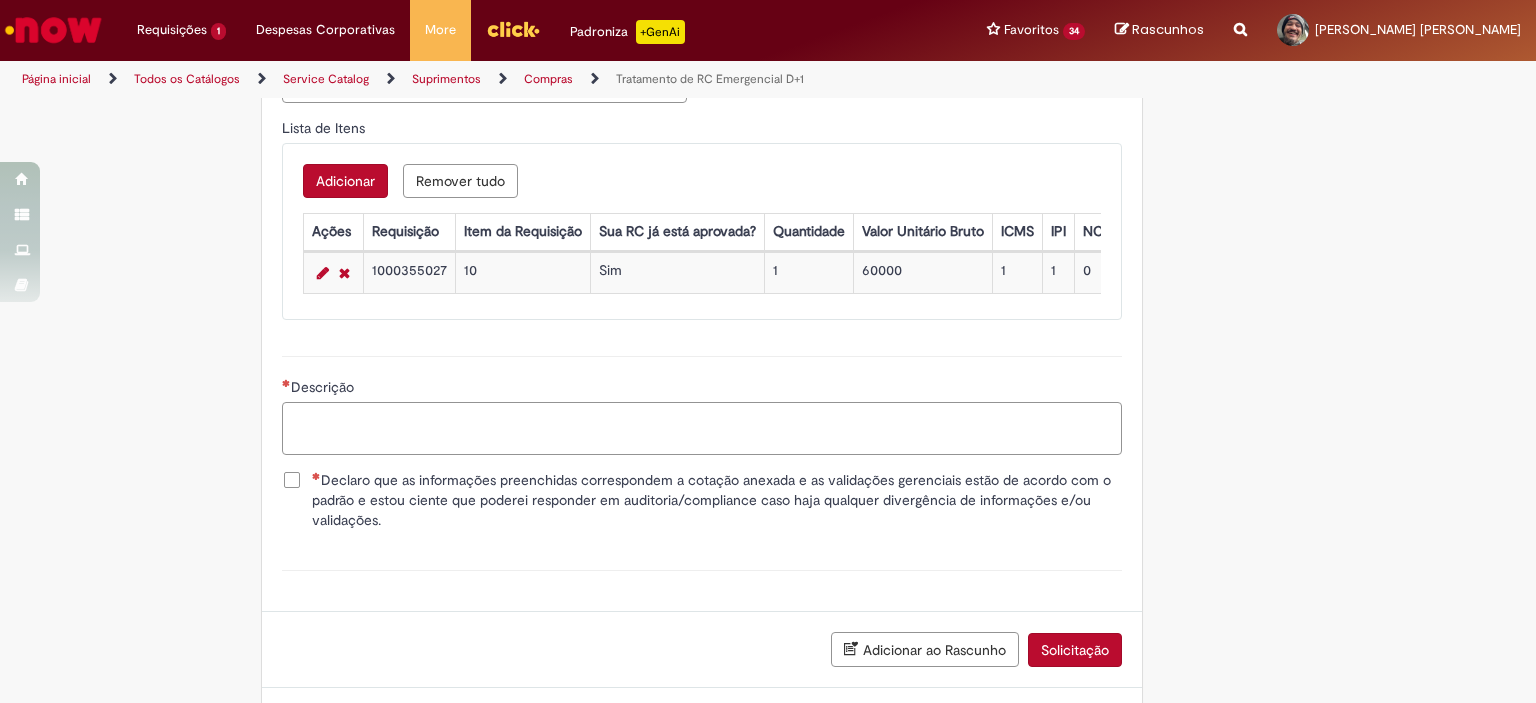 click on "Descrição" at bounding box center [702, 429] 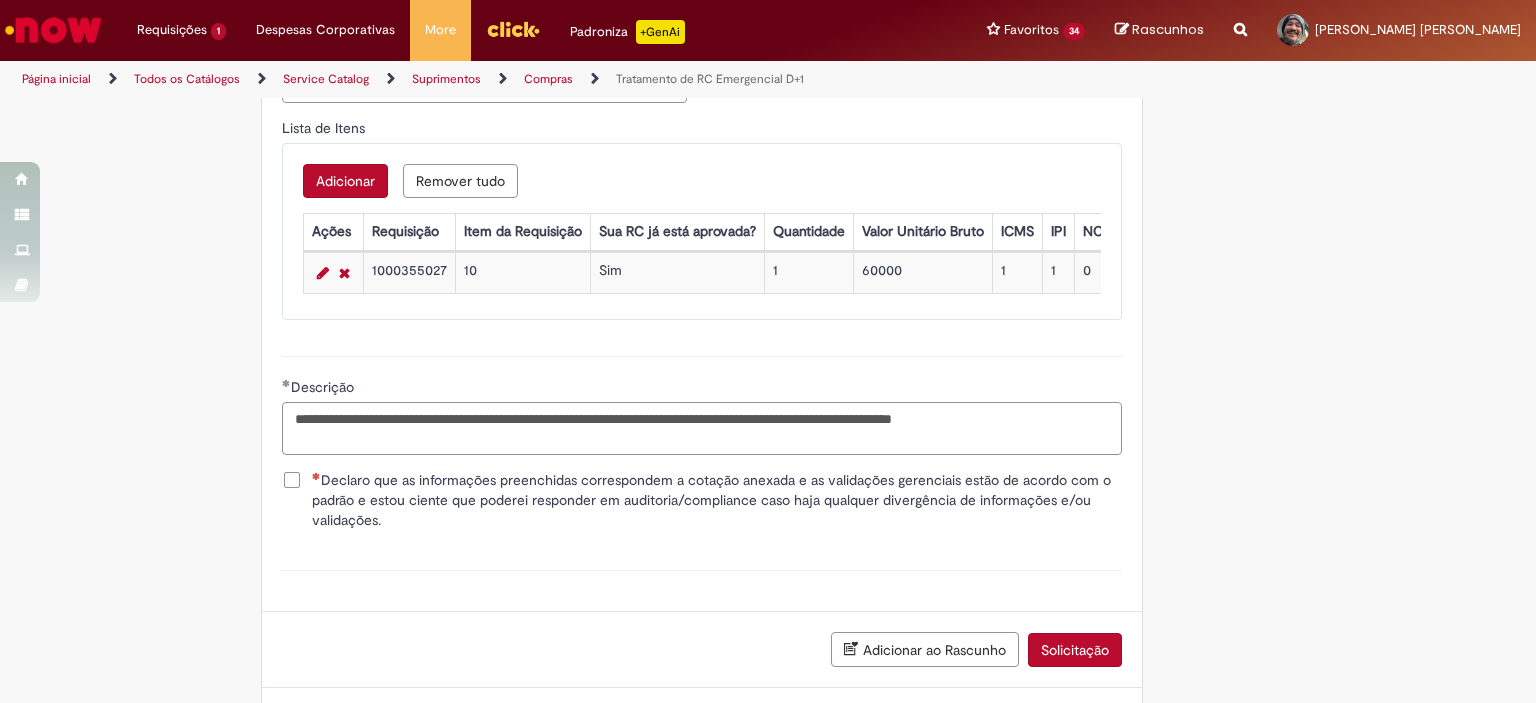 scroll, scrollTop: 1252, scrollLeft: 0, axis: vertical 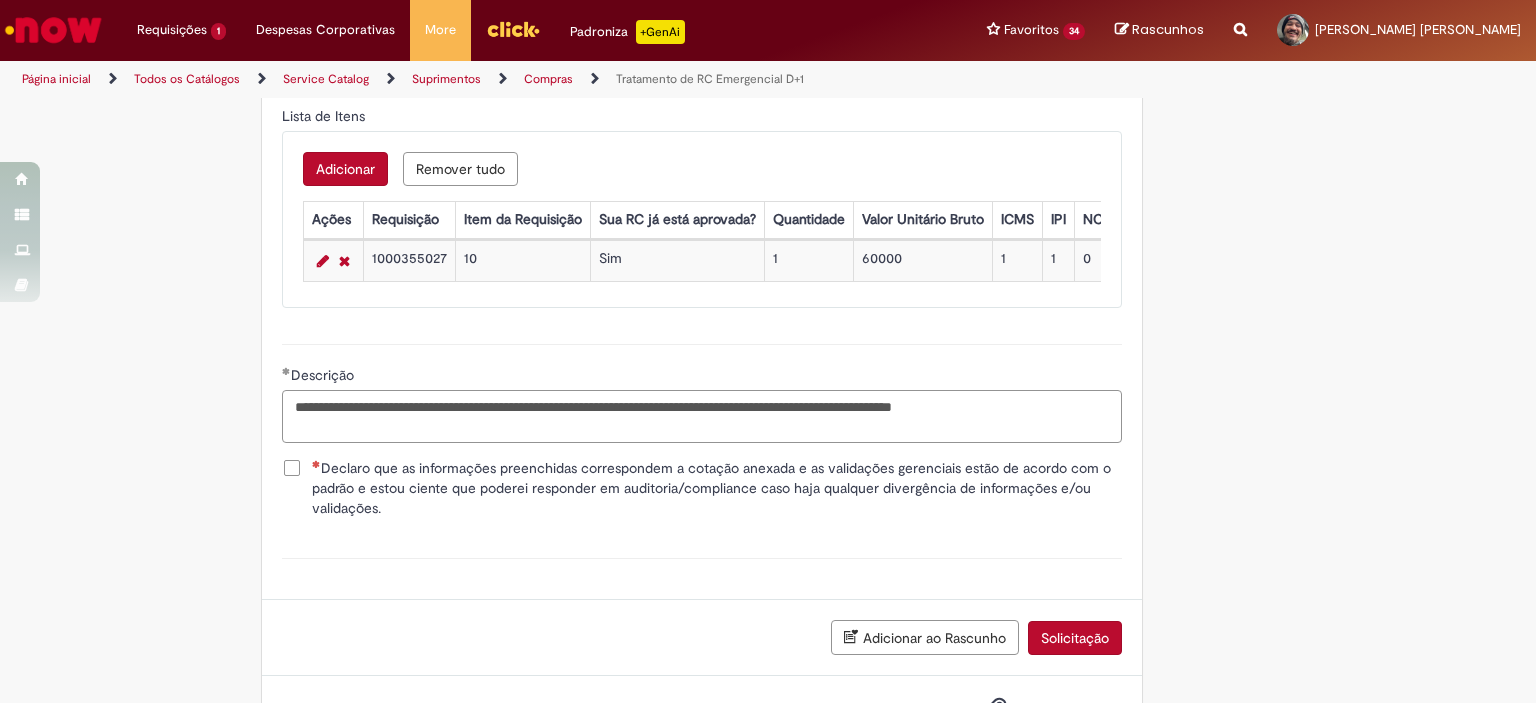 type on "**********" 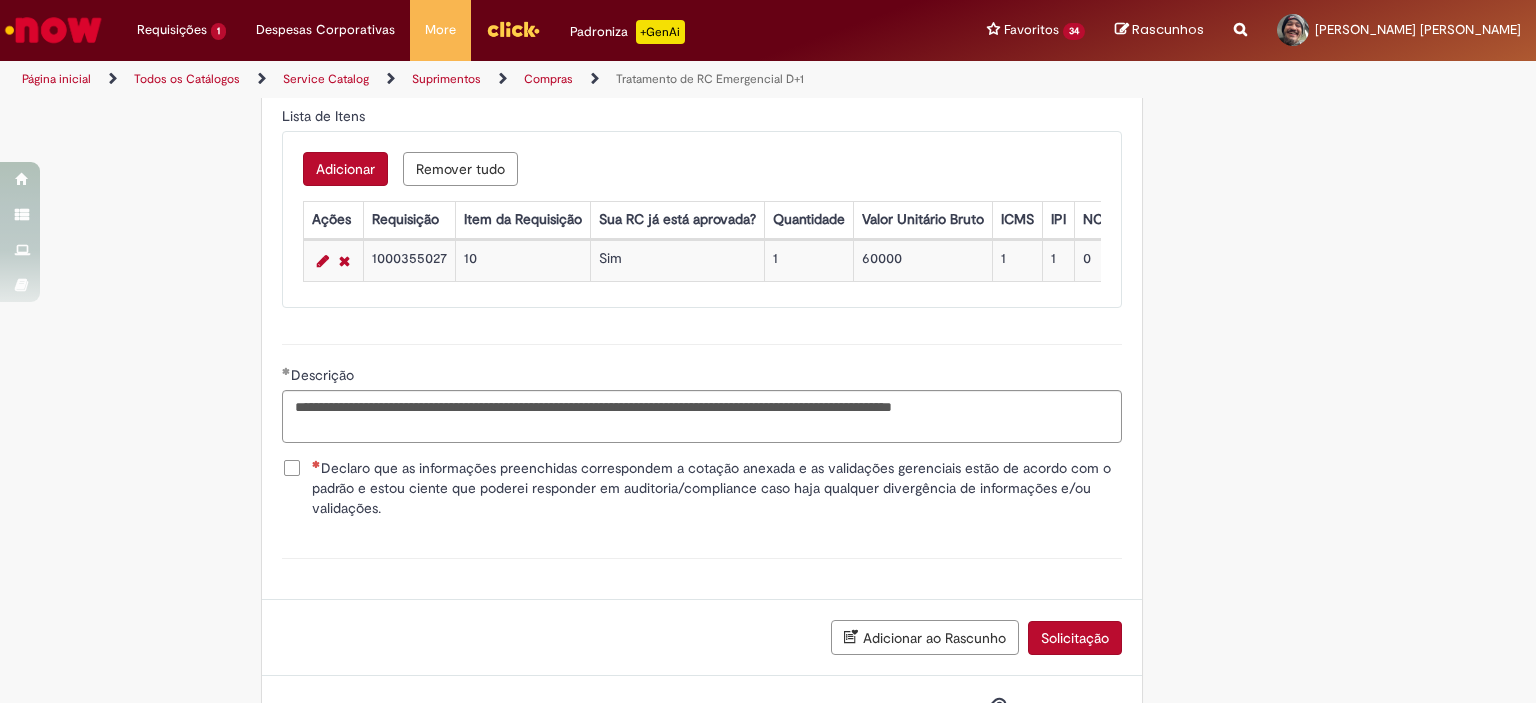 click on "Declaro que as informações preenchidas correspondem a cotação anexada e as validações gerenciais estão de acordo com o padrão e estou ciente que poderei responder em auditoria/compliance caso haja qualquer divergência de informações e/ou validações." at bounding box center (717, 488) 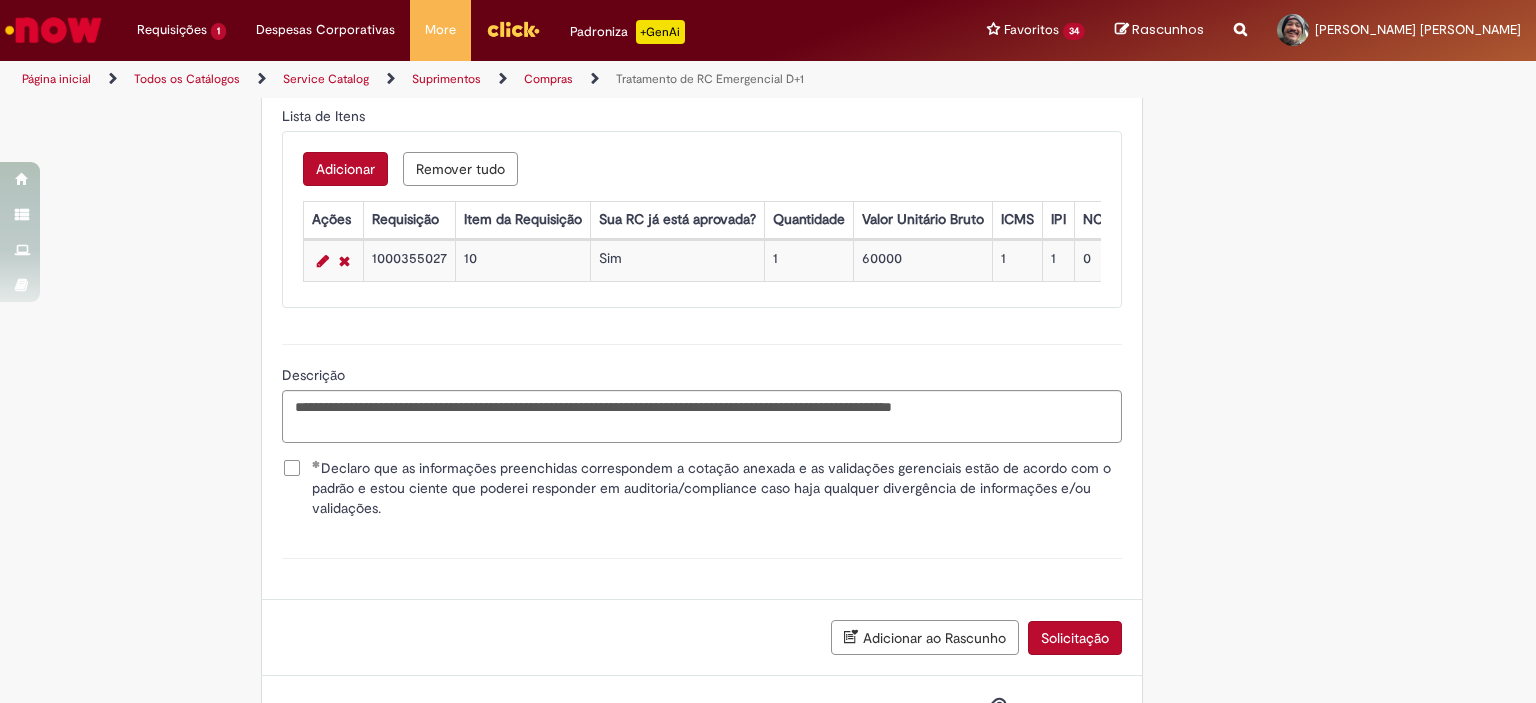 scroll, scrollTop: 1344, scrollLeft: 0, axis: vertical 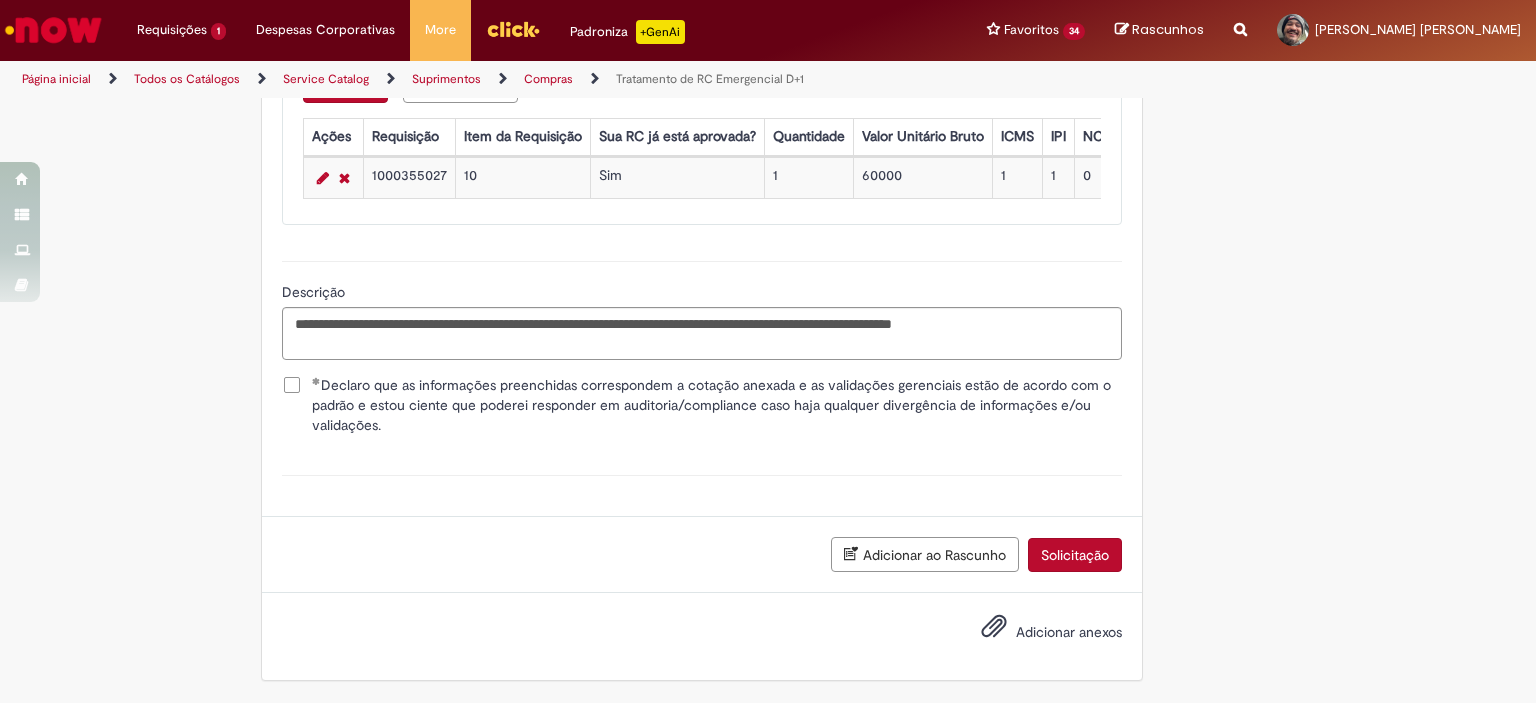 click on "Anexo(s)" at bounding box center (702, 475) 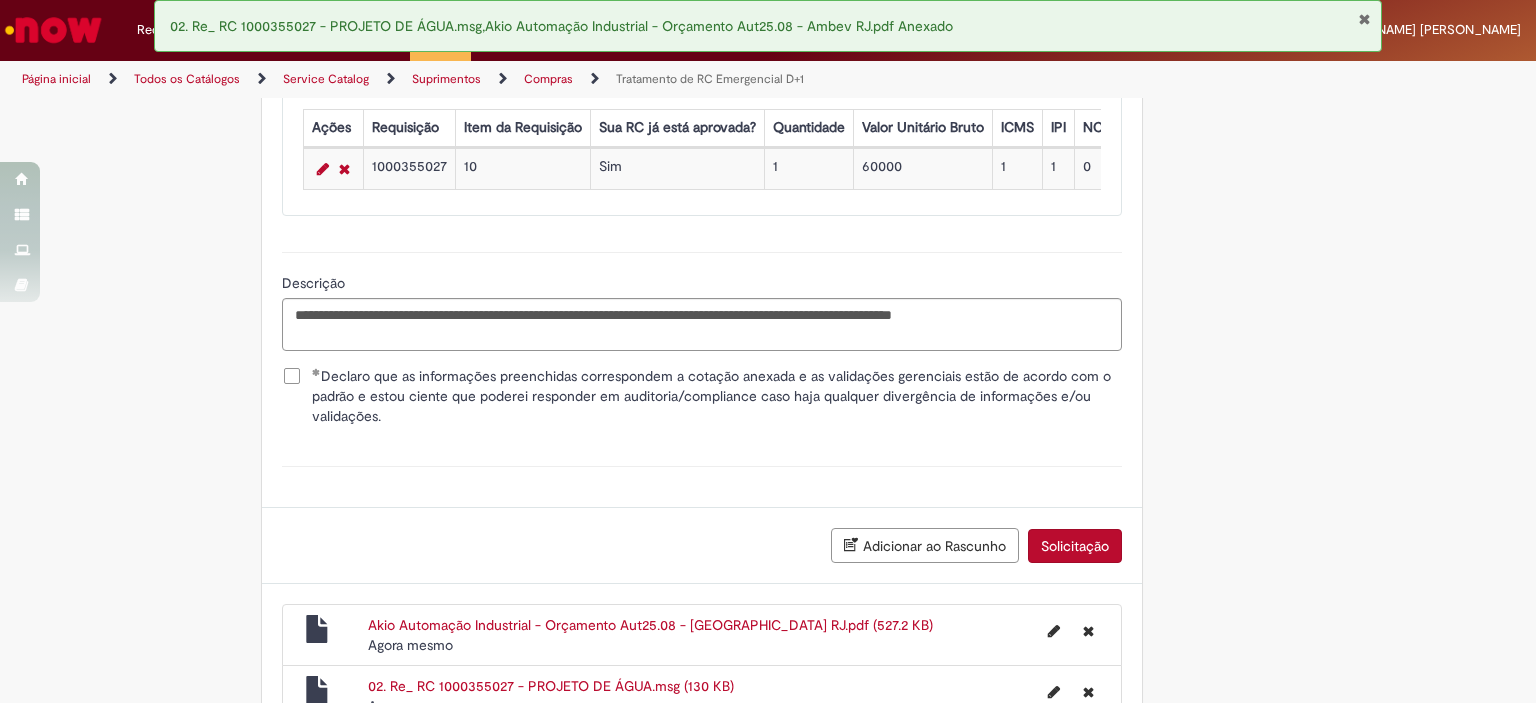 scroll, scrollTop: 1476, scrollLeft: 0, axis: vertical 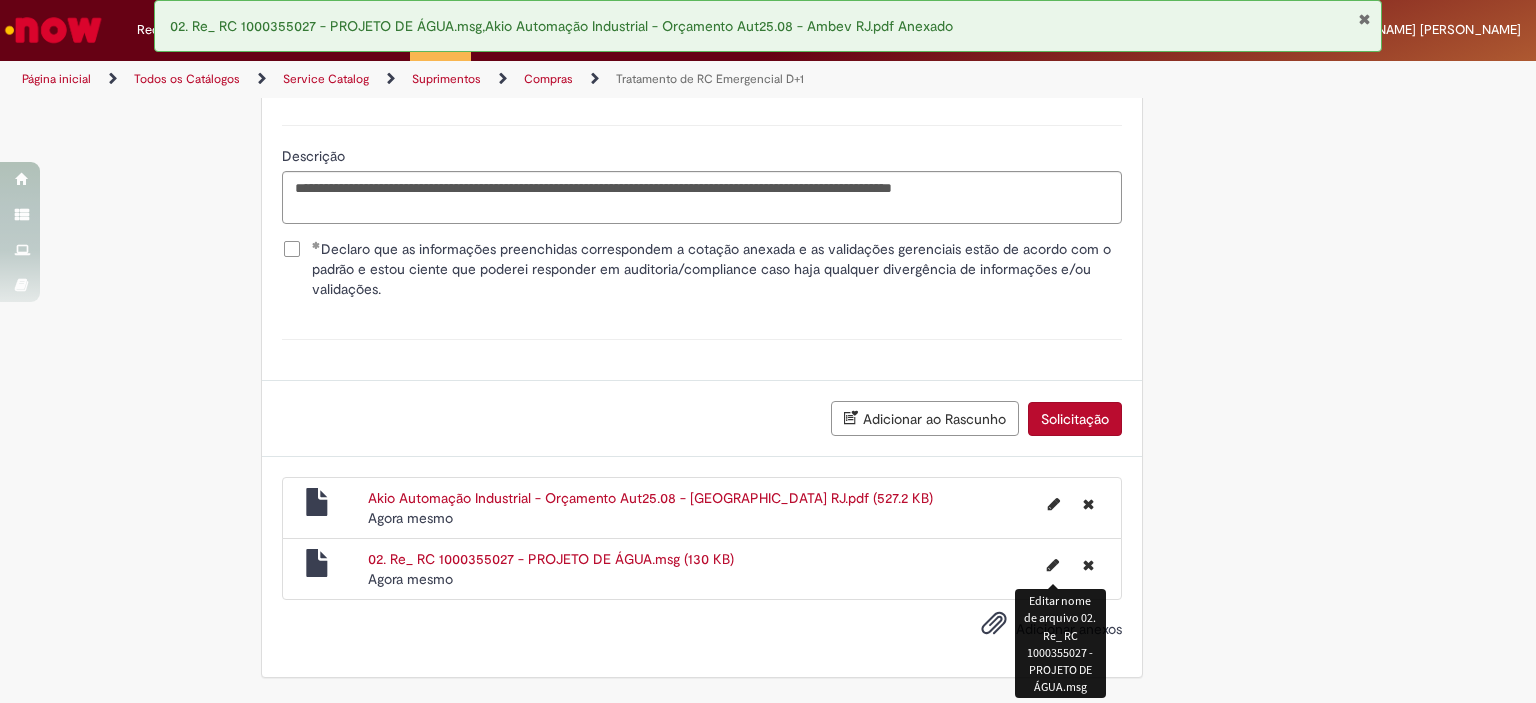 click at bounding box center [1053, 565] 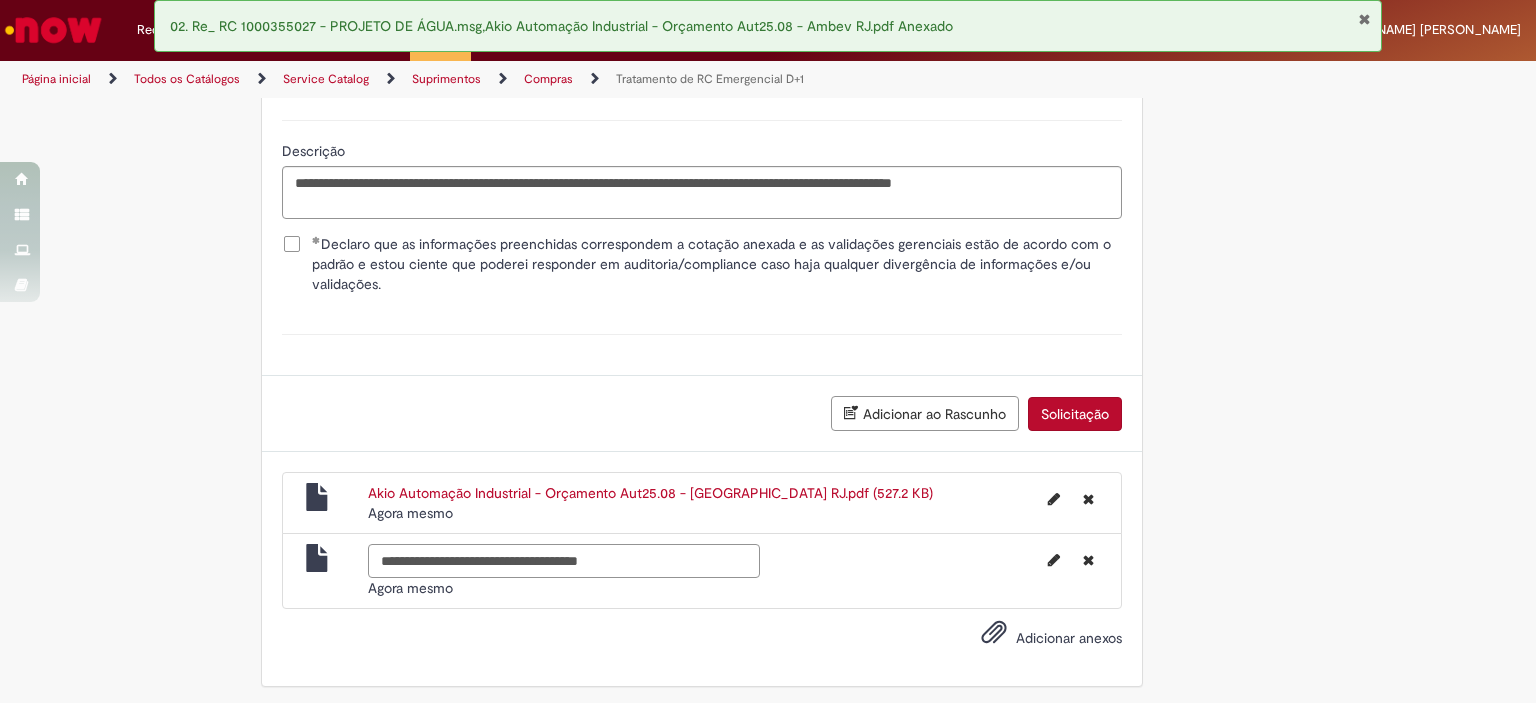 type on "**********" 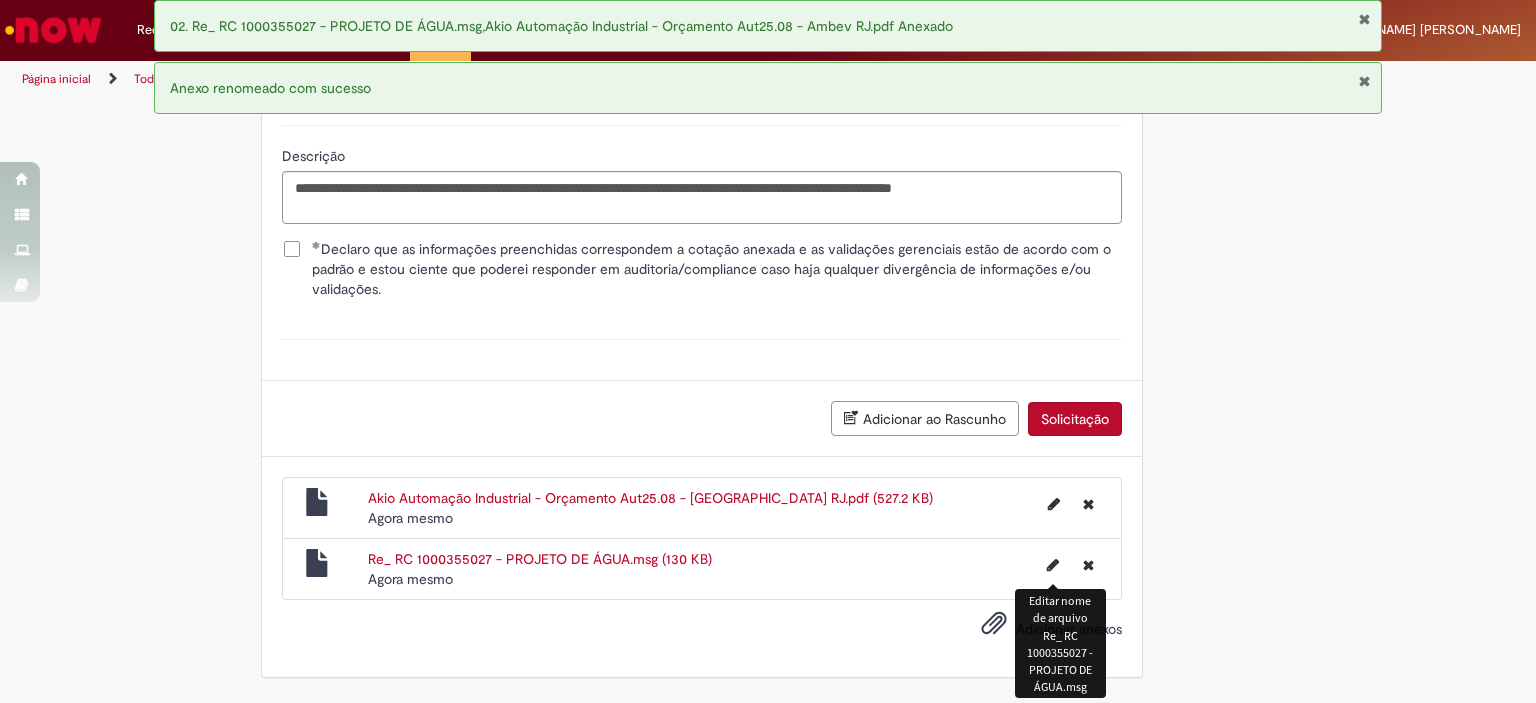 scroll, scrollTop: 1481, scrollLeft: 0, axis: vertical 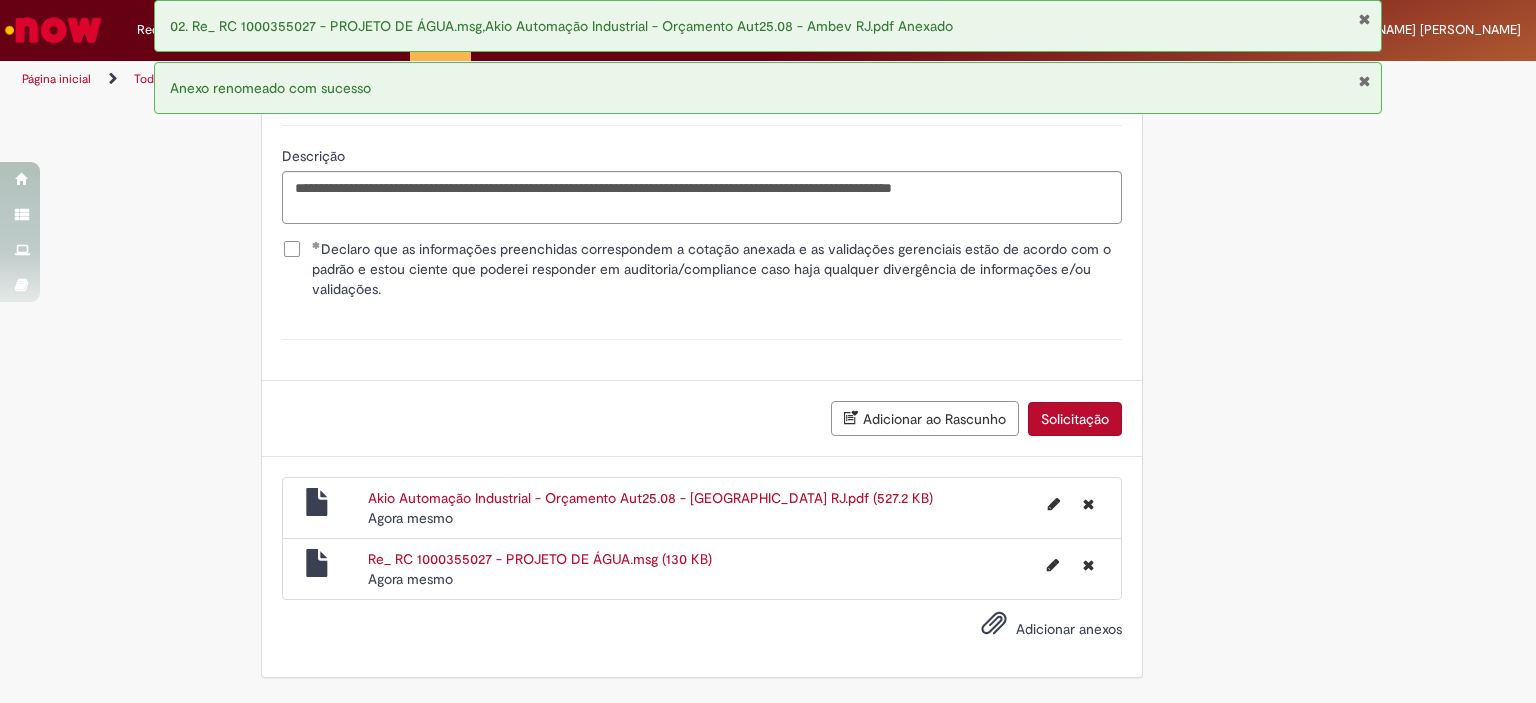 click on "Obrigatório orçamento anexo e validação da gerência/diretoria conforme descrição
Adicionar a Favoritos
Tratamento de RC Emergencial D+1
Solicitar tratamento de RC Emergencial - Risco de parada de linha, risco de segurança ou meio ambiente.
Esta oferta somente deverá ser utilizada nas seguintes situações:  risco de parada de linha, risco de segurança ou meio ambiente .
Atenção aos pontos abaixo:
Consultar se o material ou serviço estão em contrato, se sim, basta abrir uma RC e atrelar ao contrato para que o pedido seja gerado automaticamente.
Em caso de compra de material é necessário que o material seja entregue de forma imediata.
Para os casos de serviço, o mesmo deverá ser executado em no máximo em 3 dias.
É necessário anexar uma cotação válida e email de validação do GF ou do GPP da sua unidade.
**" at bounding box center (768, -336) 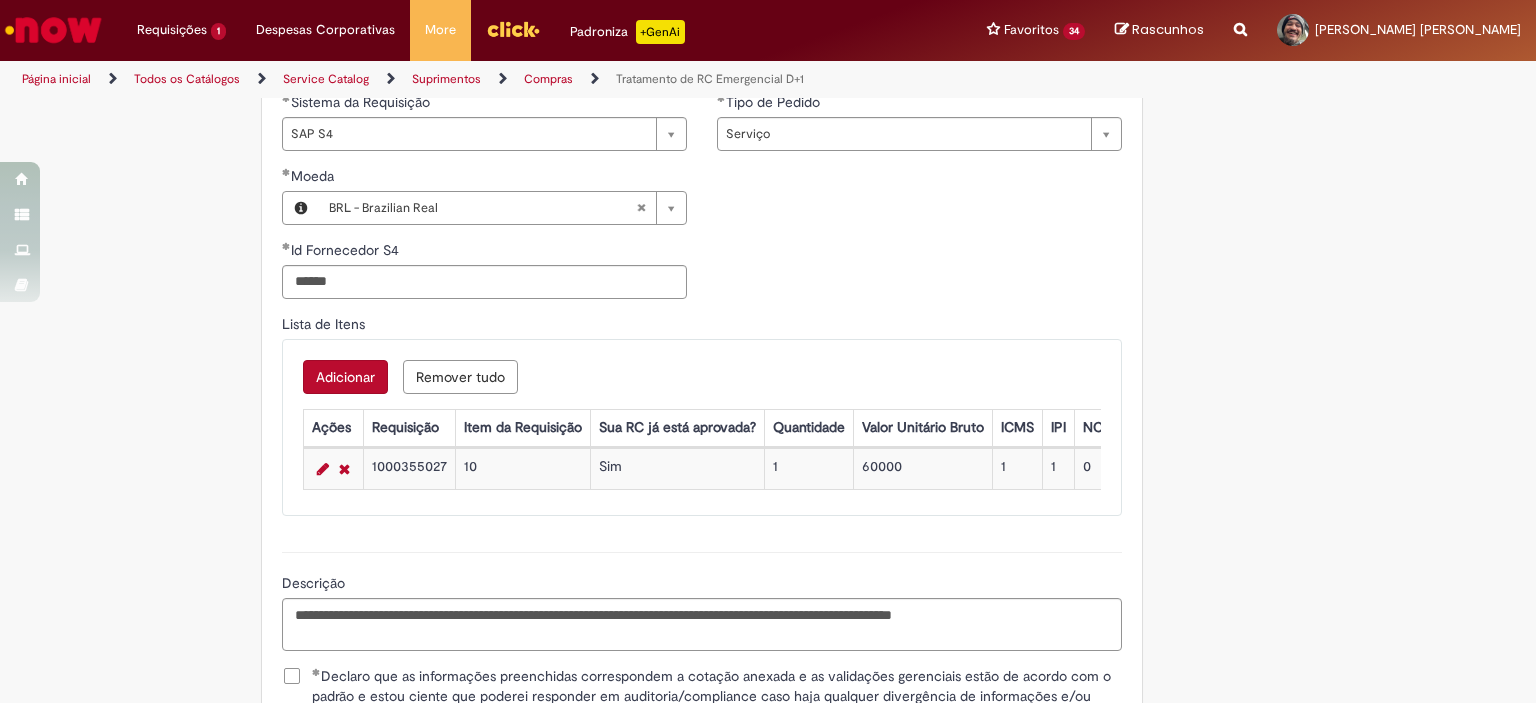 scroll, scrollTop: 1476, scrollLeft: 0, axis: vertical 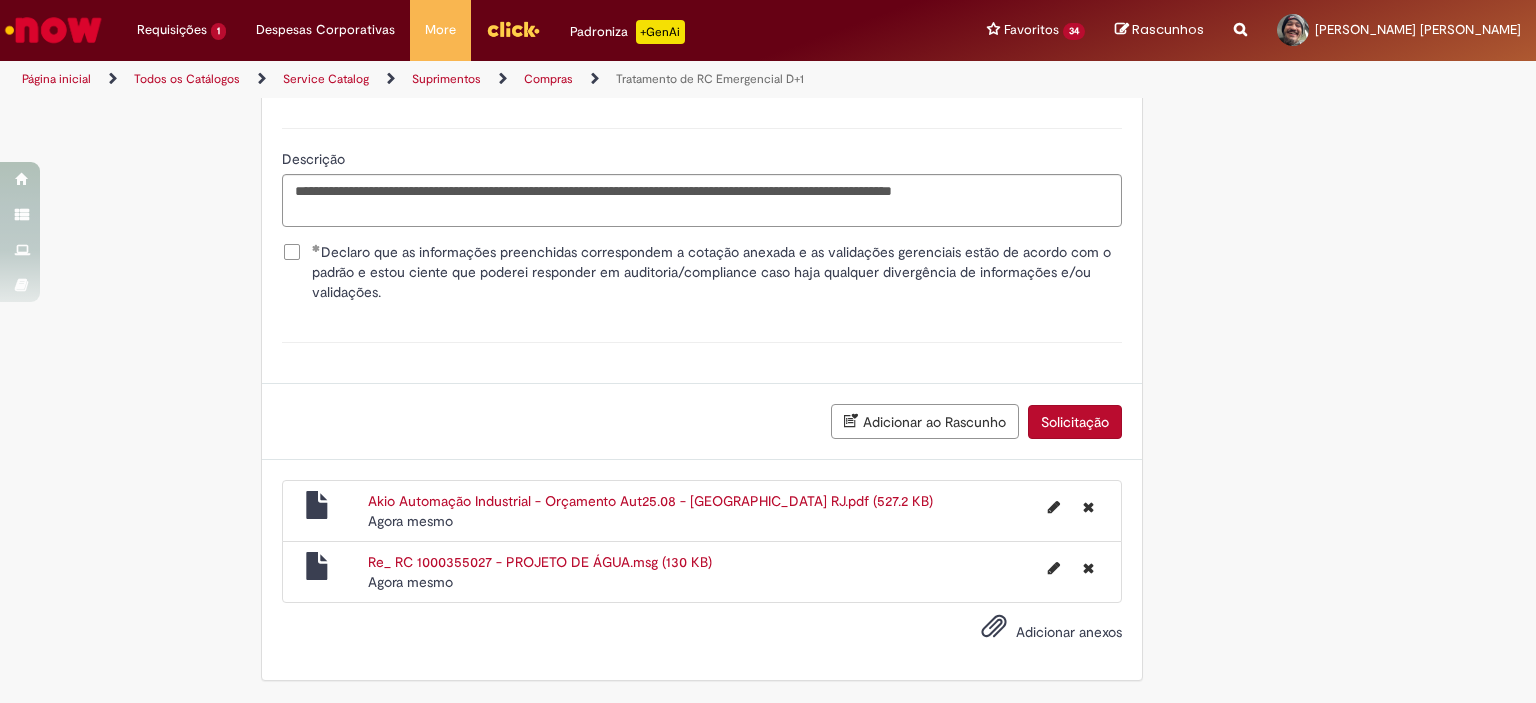 click on "Solicitação" at bounding box center [1075, 422] 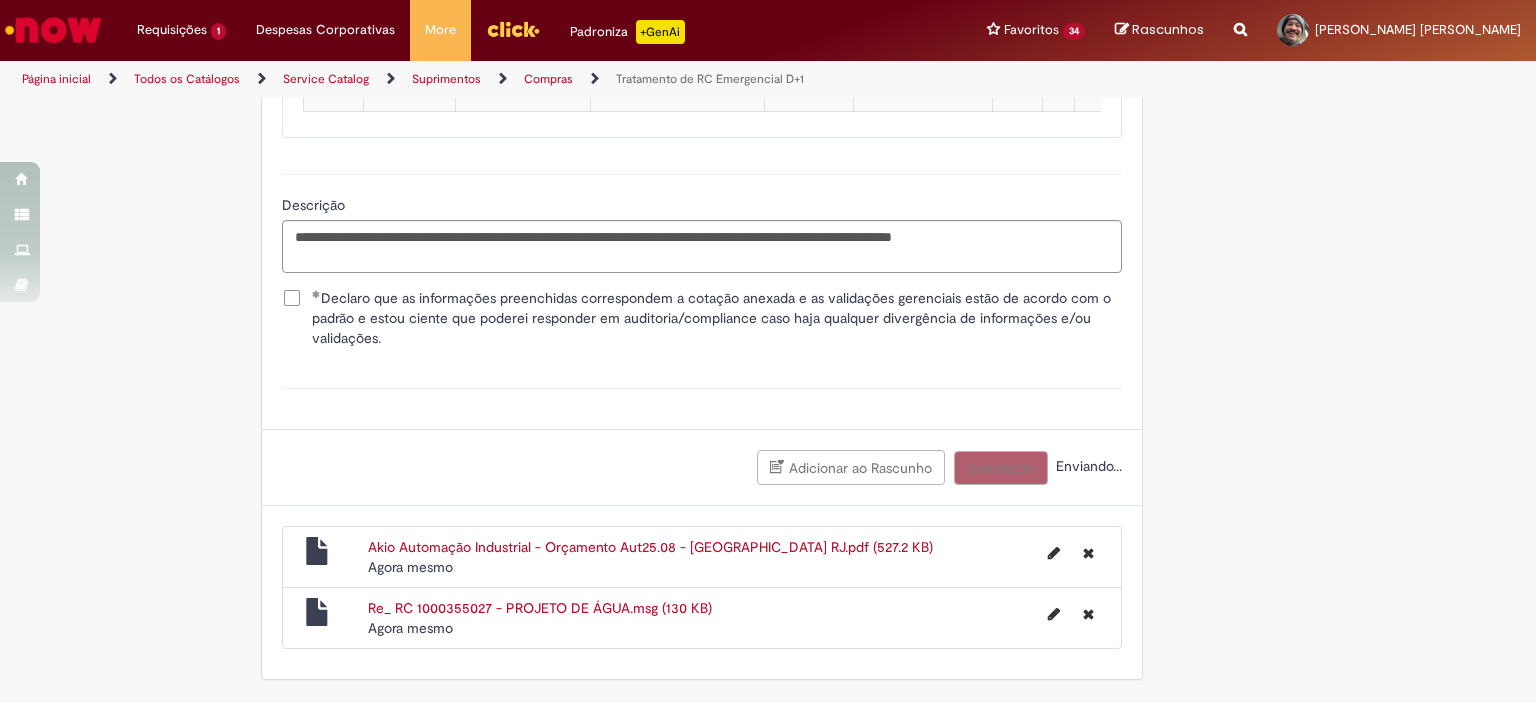 scroll, scrollTop: 1431, scrollLeft: 0, axis: vertical 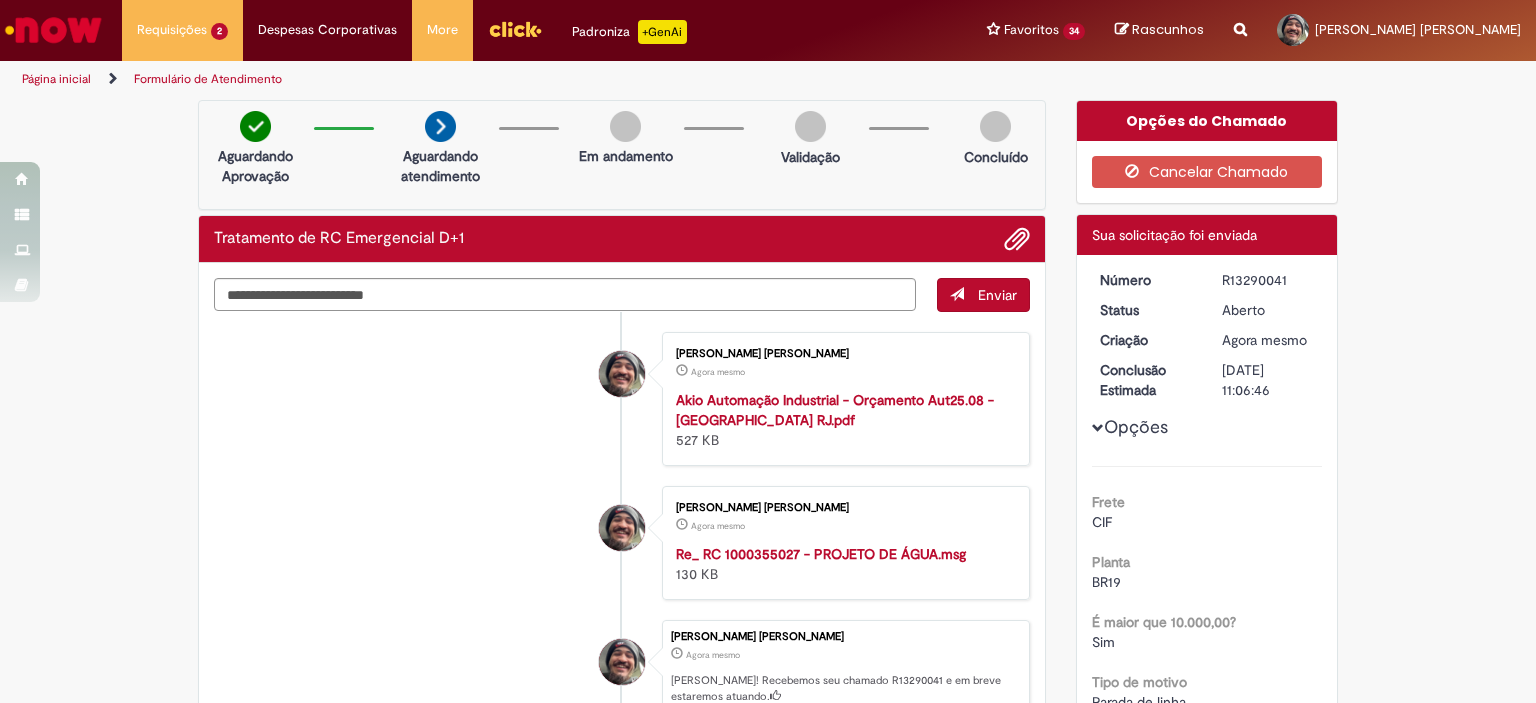 click on "R13290041" at bounding box center (1268, 280) 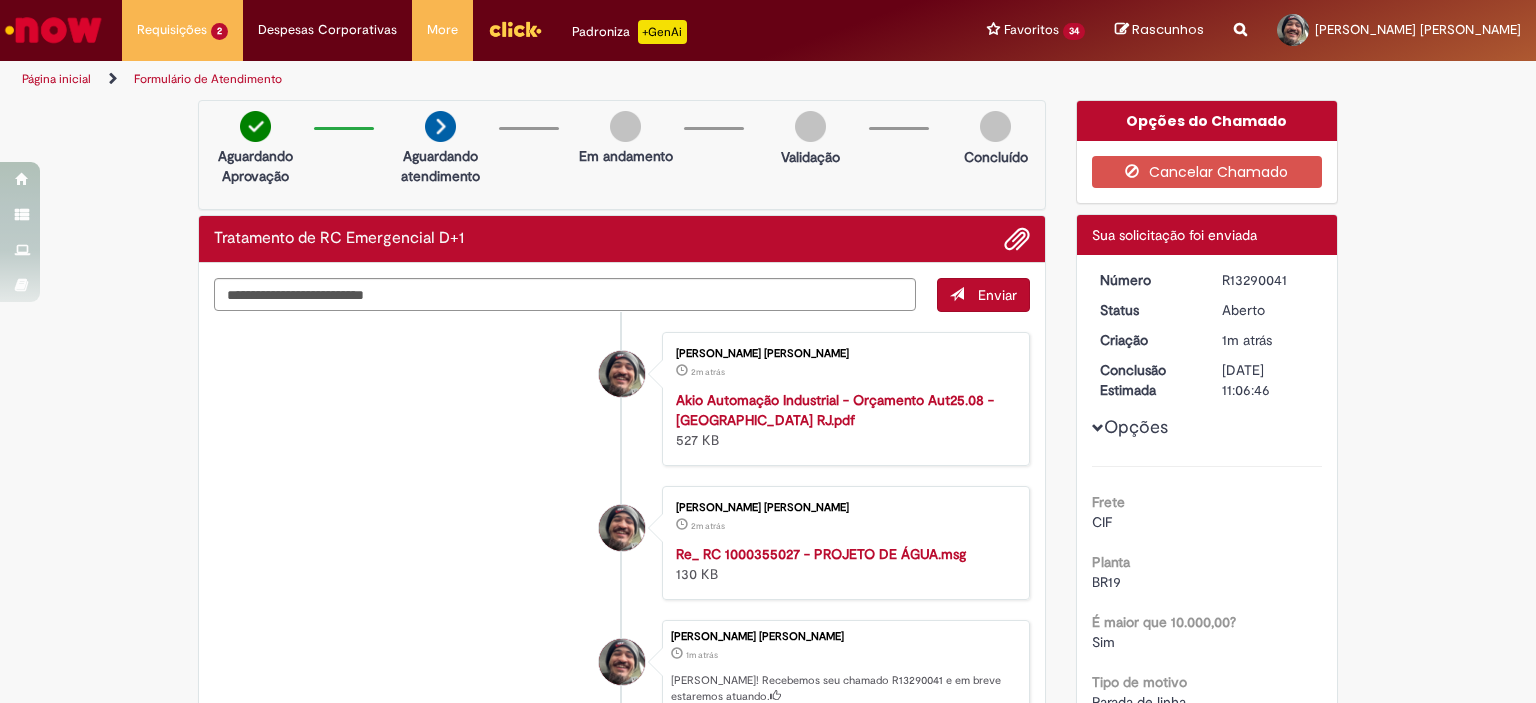 click on "Opções do Chamado
Cancelar Chamado
Detalhes do tíquete       Sua solicitação foi enviada
Número
R13290041
Status
Aberto
Criação
1m atrás 1m atrás
Conclusão Estimada
15/07/2025 11:06:46
Opções
Frete
CIF
Planta
BR19
É maior que 10.000,00?
Sim
Tipo de motivo
Parada de linha
Sistema da Requisição
SAP S4
Tipo de Pedido
Serviço
Moeda
BRL - Brazilian Real
Id Fornecedor S4
313175
Lista de Itens
Click to view Lista de Itens" at bounding box center (1207, 951) 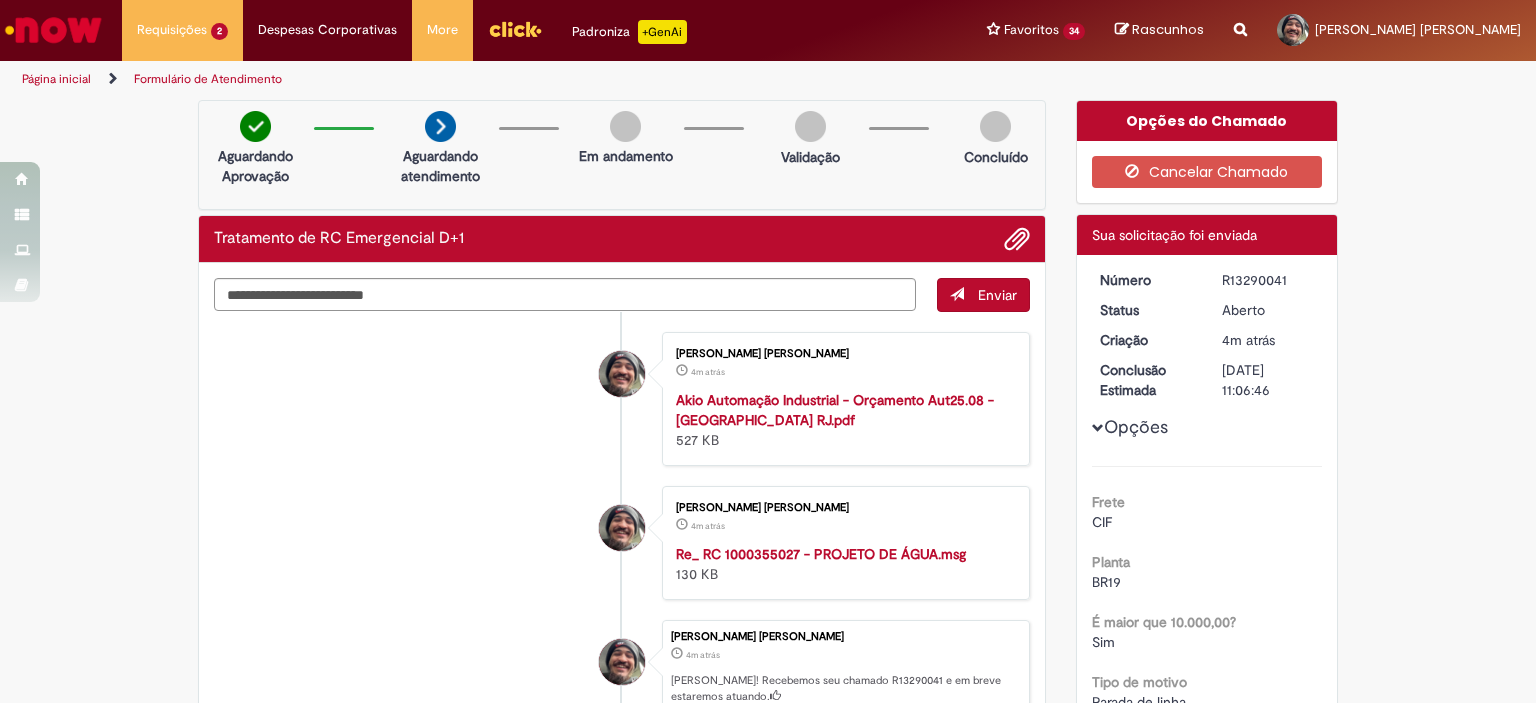 click on "Verificar Código de Barras
Aguardando Aprovação
Aguardando atendimento
Em andamento
Validação
Concluído
Tratamento de RC Emergencial D+1
Enviar
Guilherme De Oliveira Peixoto Lamoglia
4m atrás 4 minutos atrás
Akio Automação Industrial - Orçamento Aut25.08 -  Ambev RJ.pdf  527 KB" at bounding box center (768, 951) 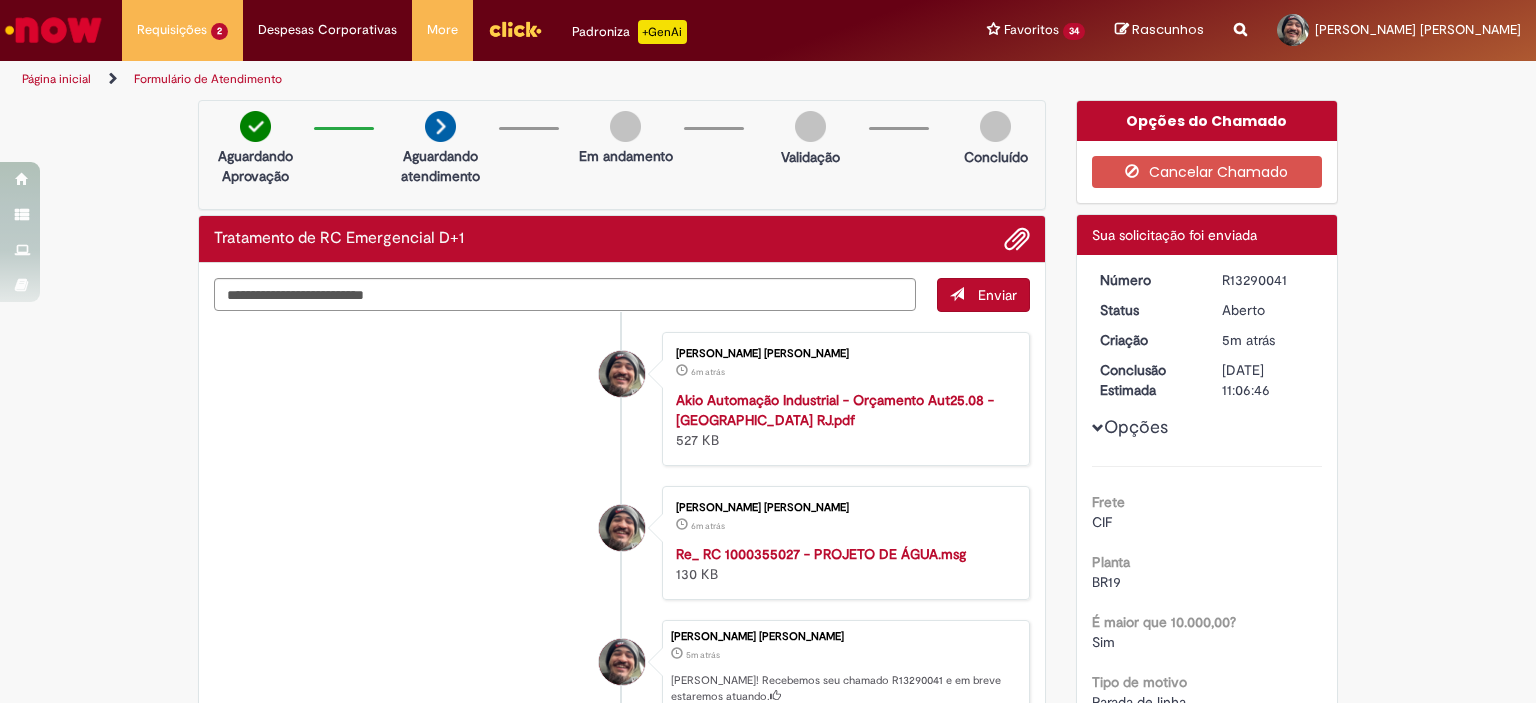 click on "Verificar Código de Barras
Aguardando Aprovação
Aguardando atendimento
Em andamento
Validação
Concluído
Tratamento de RC Emergencial D+1
Enviar
Guilherme De Oliveira Peixoto Lamoglia
6m atrás 6 minutos atrás
Akio Automação Industrial - Orçamento Aut25.08 -  Ambev RJ.pdf  527 KB" at bounding box center [768, 951] 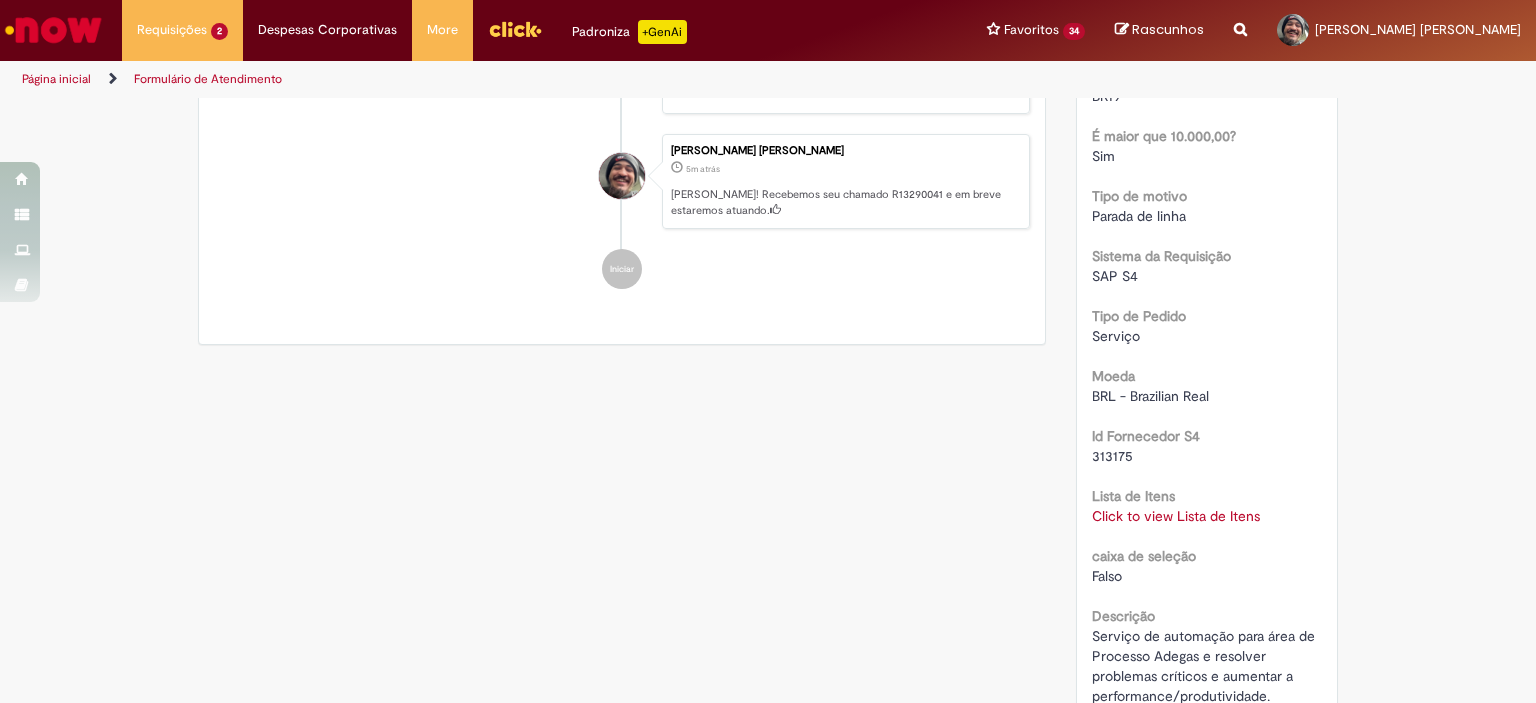 scroll, scrollTop: 540, scrollLeft: 0, axis: vertical 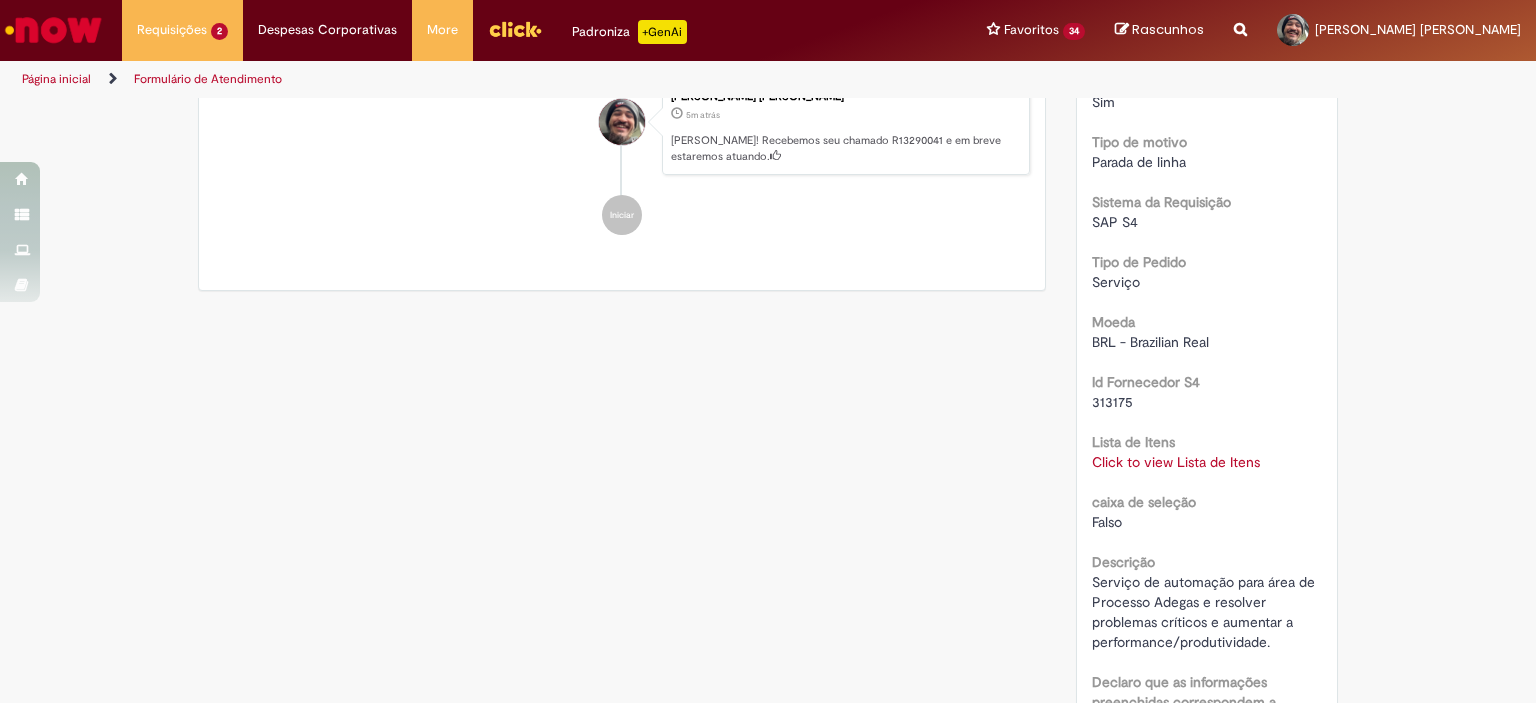 click on "Verificar Código de Barras
Aguardando Aprovação
Aguardando atendimento
Em andamento
Validação
Concluído
Tratamento de RC Emergencial D+1
Enviar
Guilherme De Oliveira Peixoto Lamoglia
6m atrás 6 minutos atrás
Akio Automação Industrial - Orçamento Aut25.08 -  Ambev RJ.pdf  527 KB" at bounding box center [768, 411] 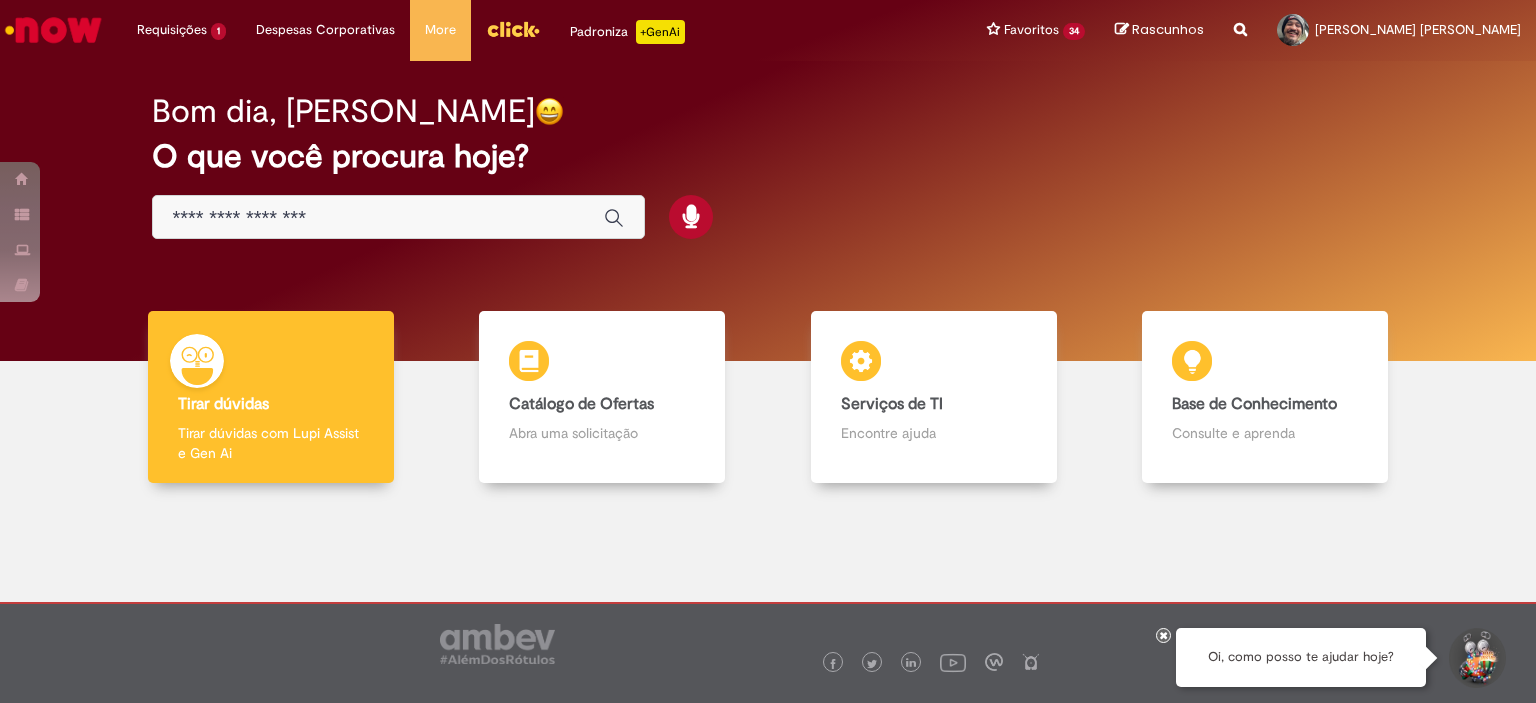 scroll, scrollTop: 0, scrollLeft: 0, axis: both 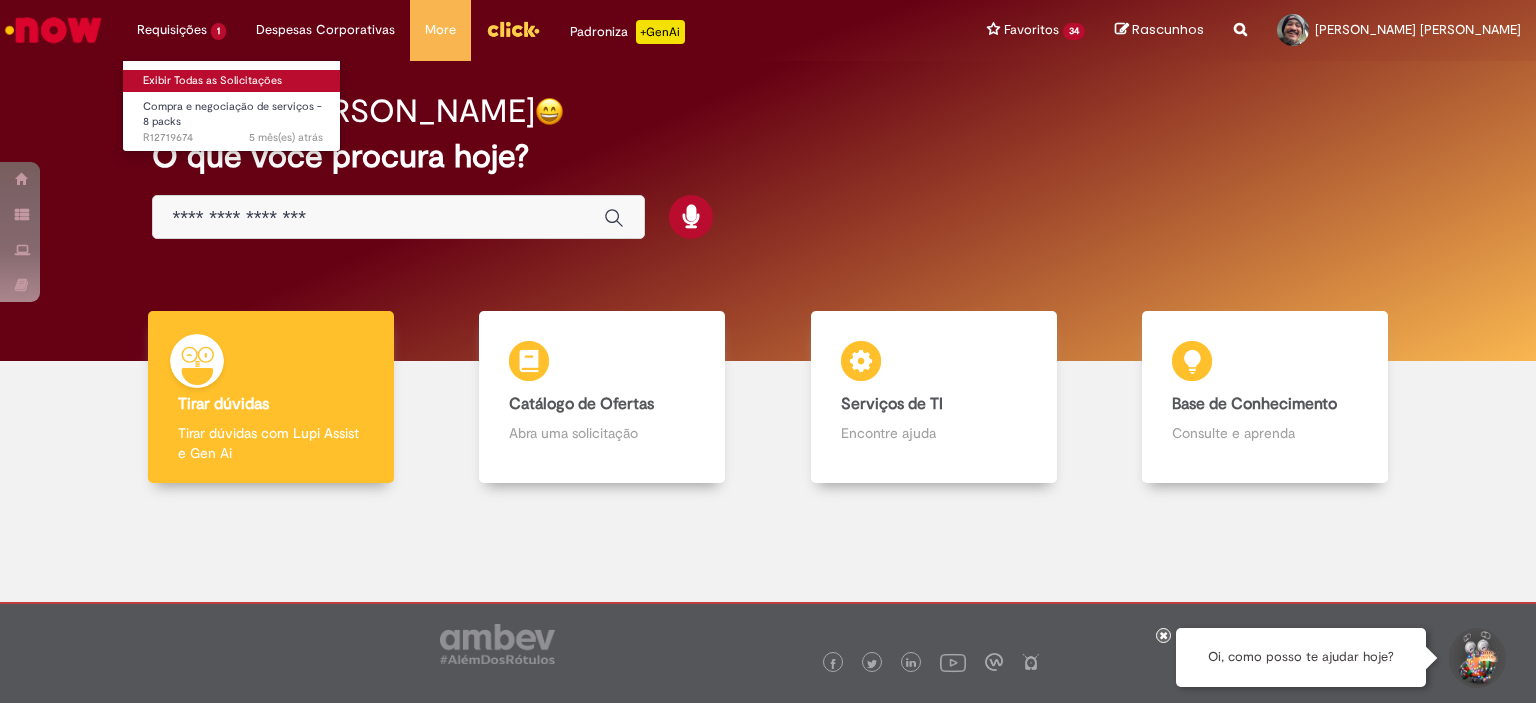 click on "Exibir Todas as Solicitações" at bounding box center [233, 81] 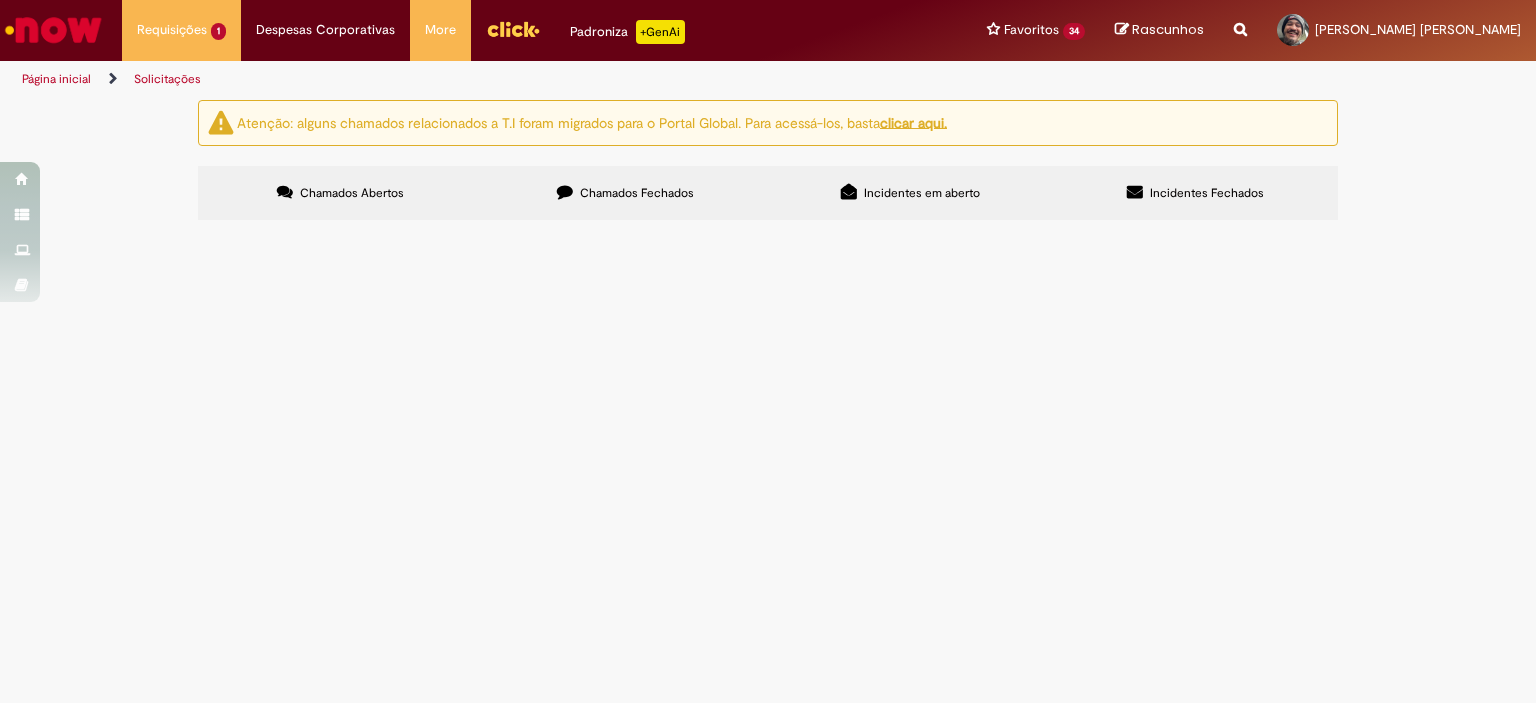 click on "Chamados Fechados" at bounding box center [625, 193] 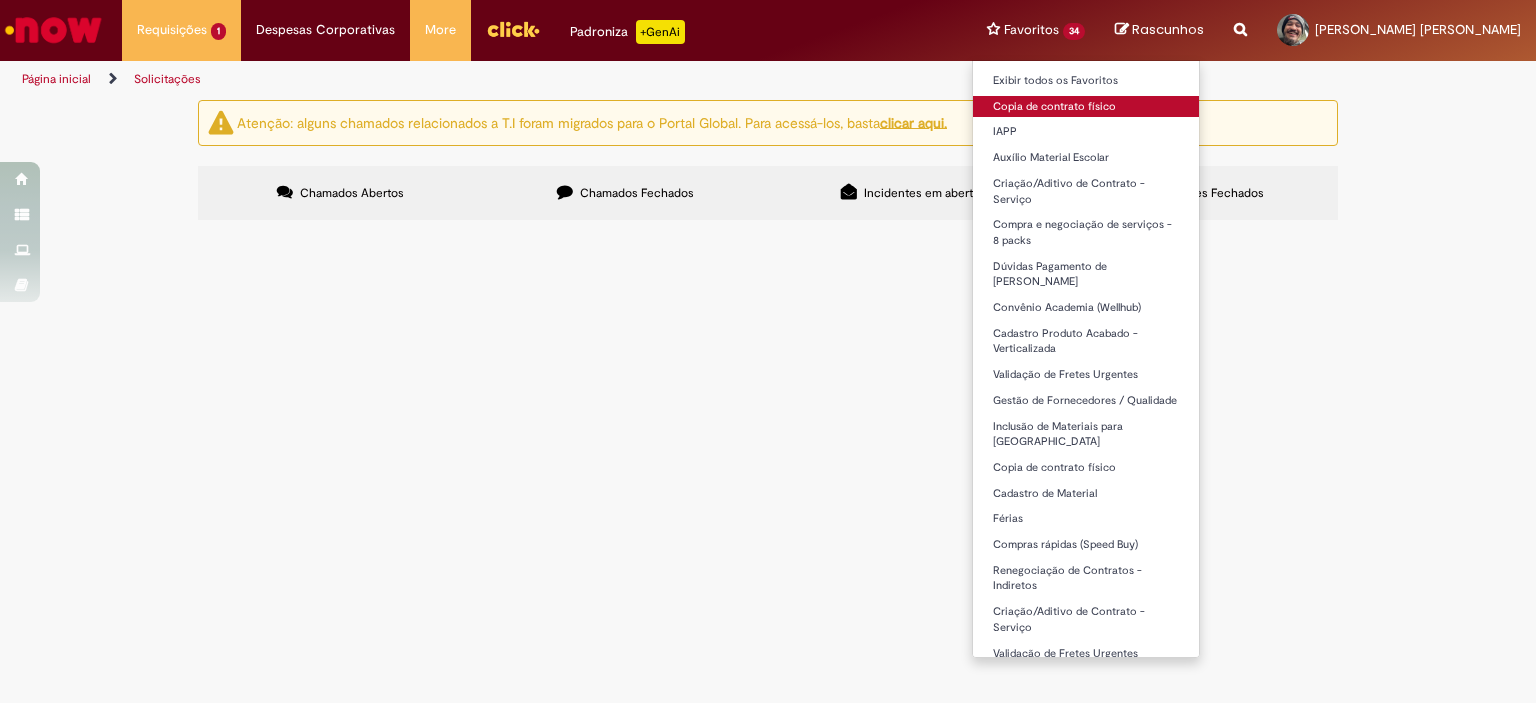 scroll, scrollTop: 82, scrollLeft: 0, axis: vertical 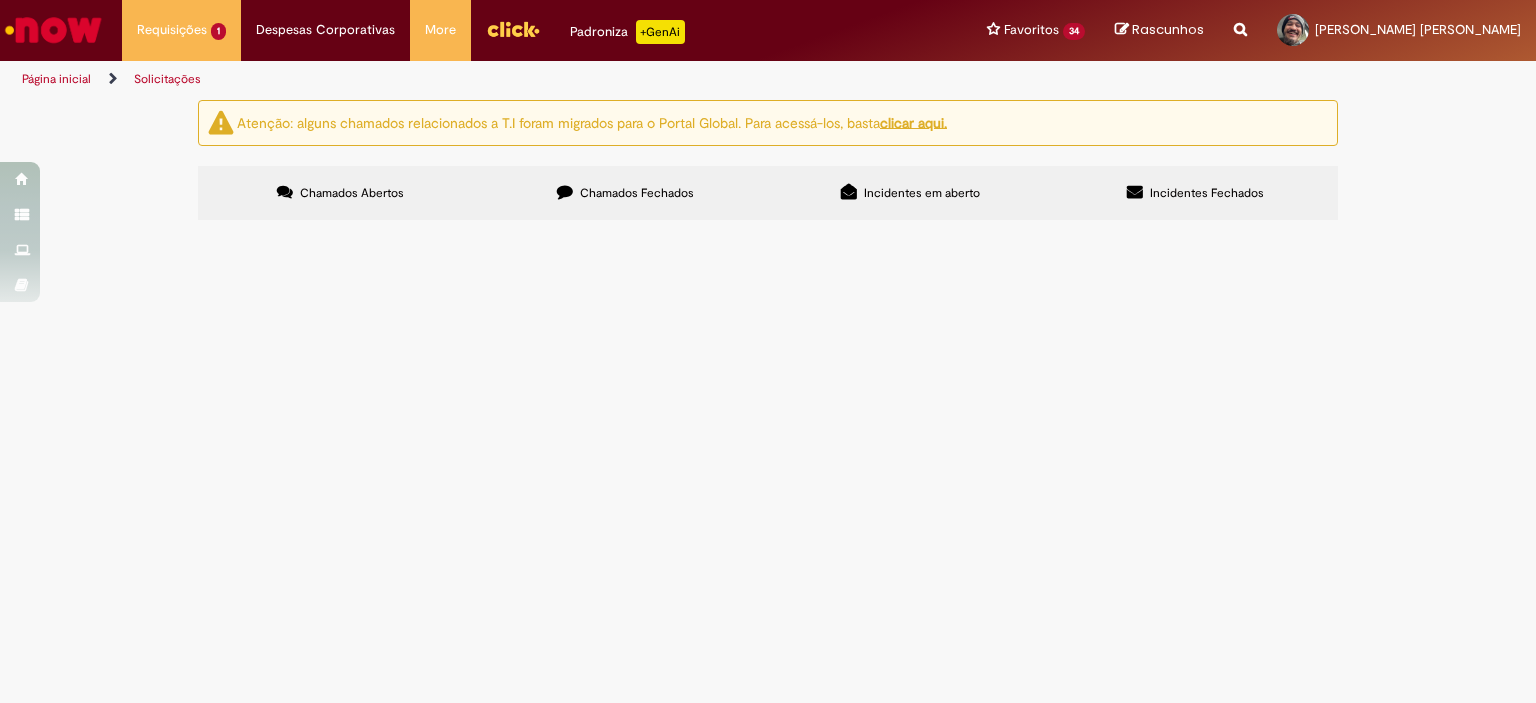 click on "Atenção: alguns chamados relacionados a T.I foram migrados para o Portal Global. Para acessá-los, basta  clicar aqui.
Chamados Abertos     Chamados Fechados     Incidentes em aberto     Incidentes Fechados
Itens solicitados
Exportar como PDF Exportar como Excel Exportar como CSV
Itens solicitados
Número
Oferta
Descrição
Fase
Status
R12719674       Compra e negociação de serviços - 8 packs       Formalização de contrato para serviço de clarificação de água da ETA Nova Rio que acontece em conjunto com o serviço de aplicação de dióxido de cloro.
Em Tratamento" at bounding box center [768, 163] 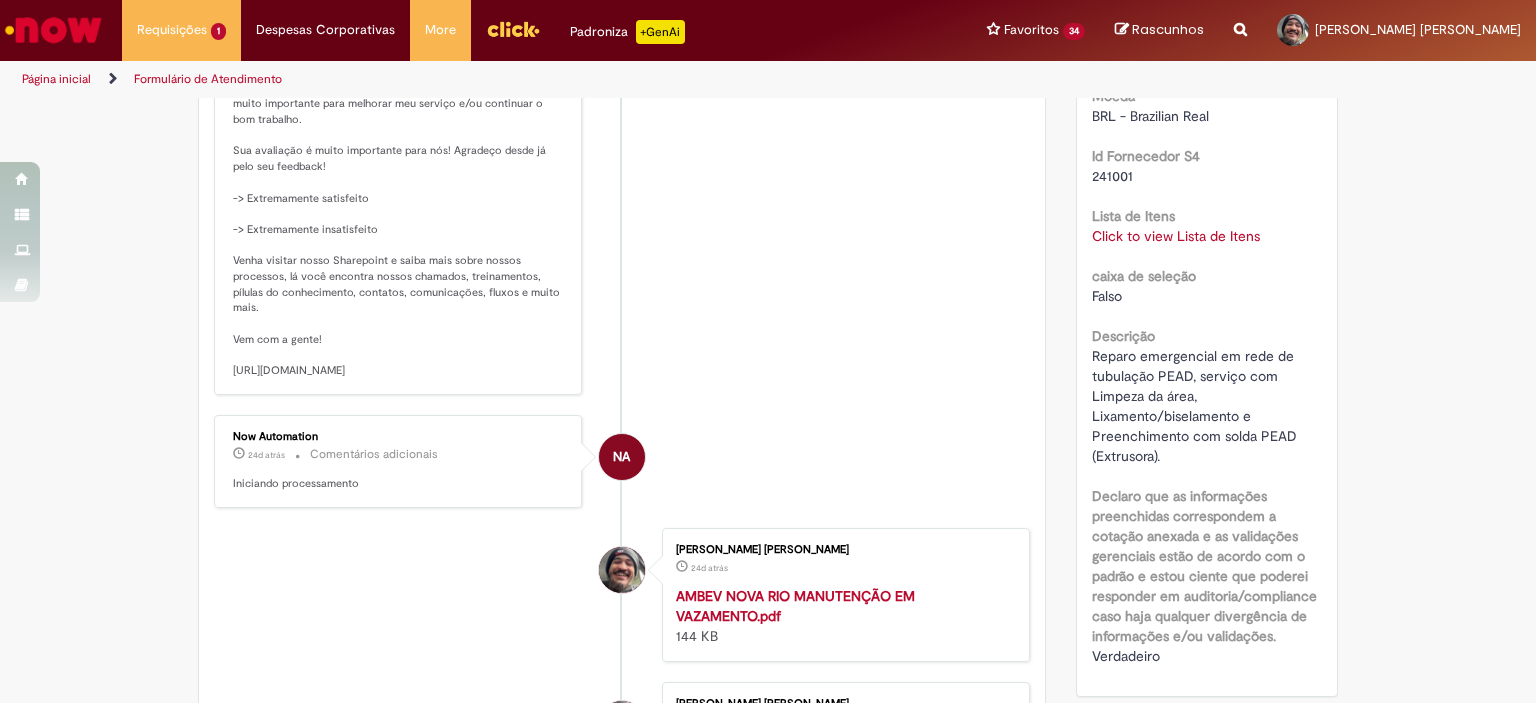 scroll, scrollTop: 731, scrollLeft: 0, axis: vertical 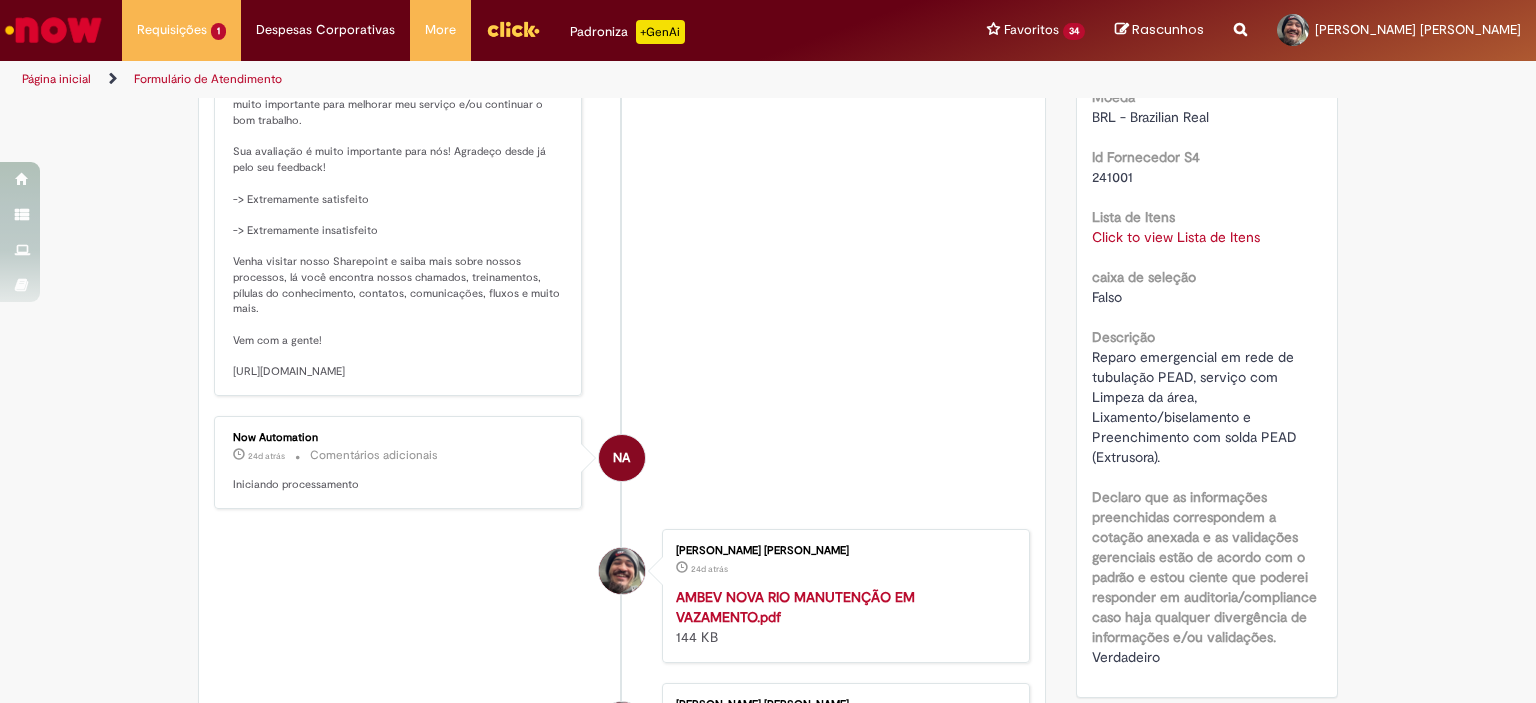 click on "Click to view Lista de Itens" at bounding box center (1176, 237) 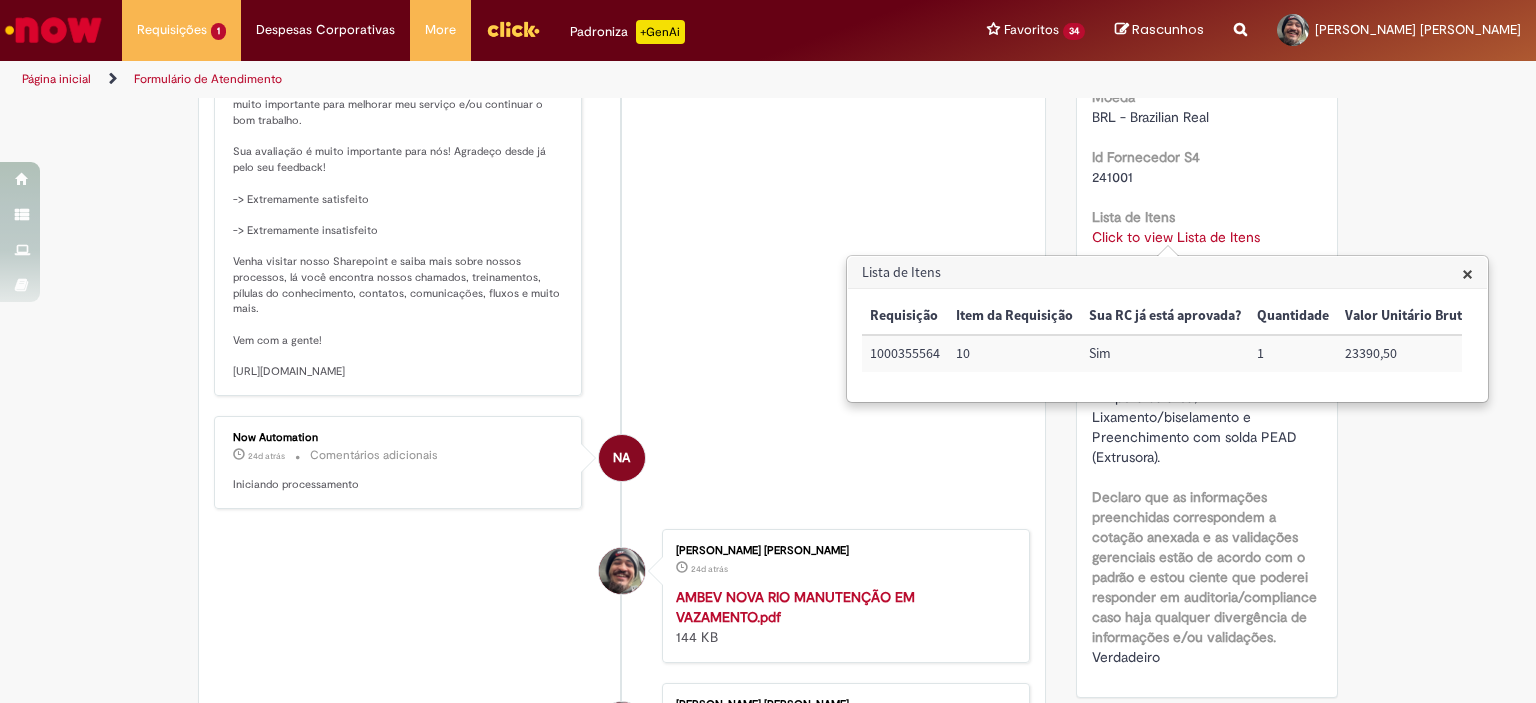 scroll, scrollTop: 0, scrollLeft: 138, axis: horizontal 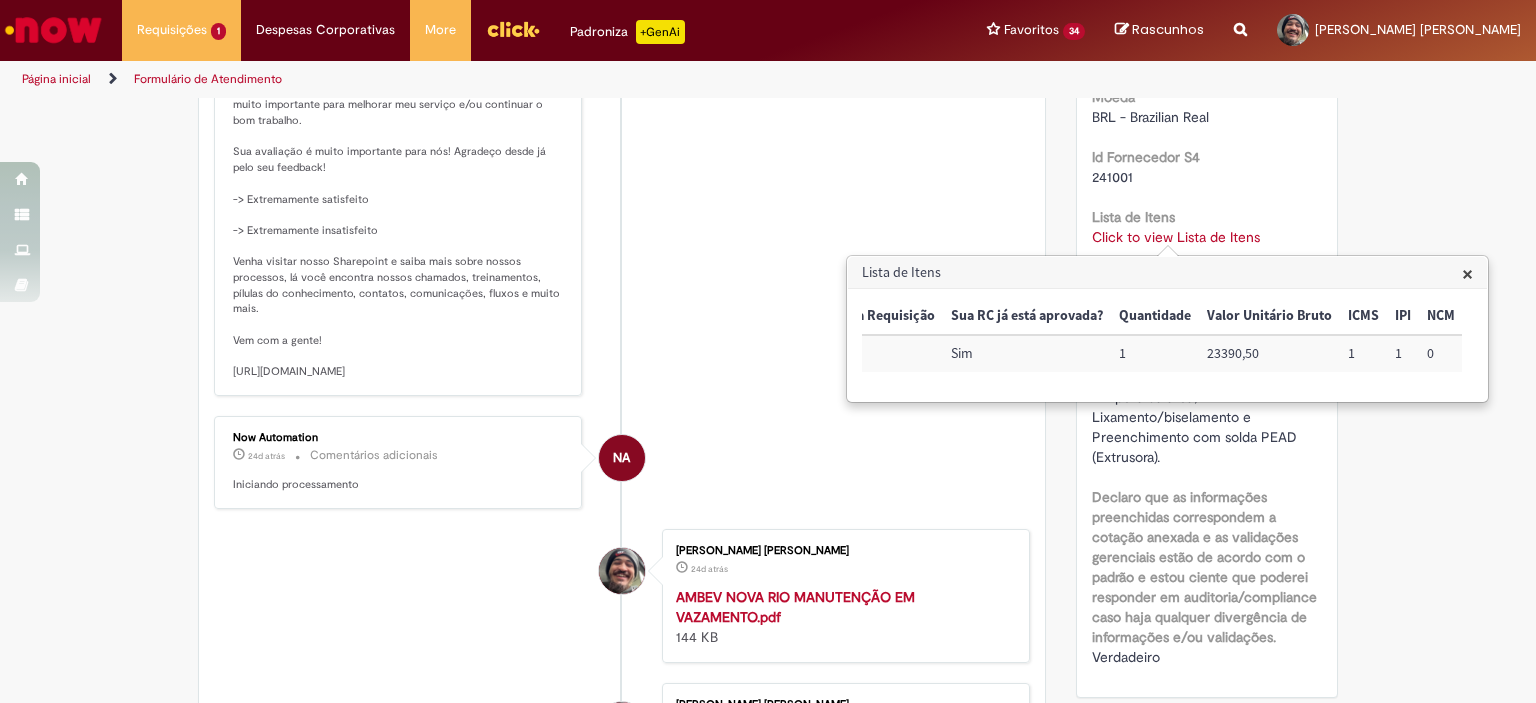 click on "0" at bounding box center [1441, 353] 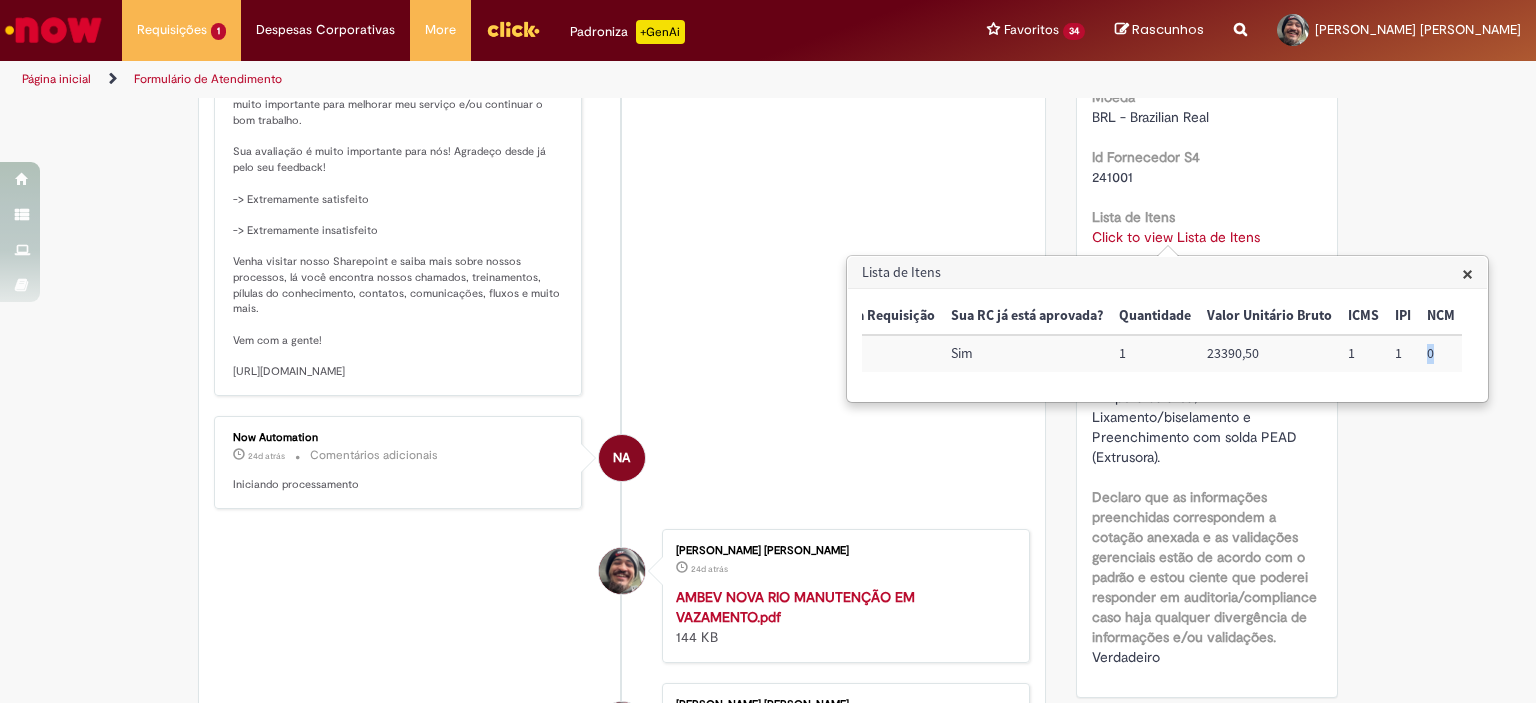 click on "0" at bounding box center (1441, 353) 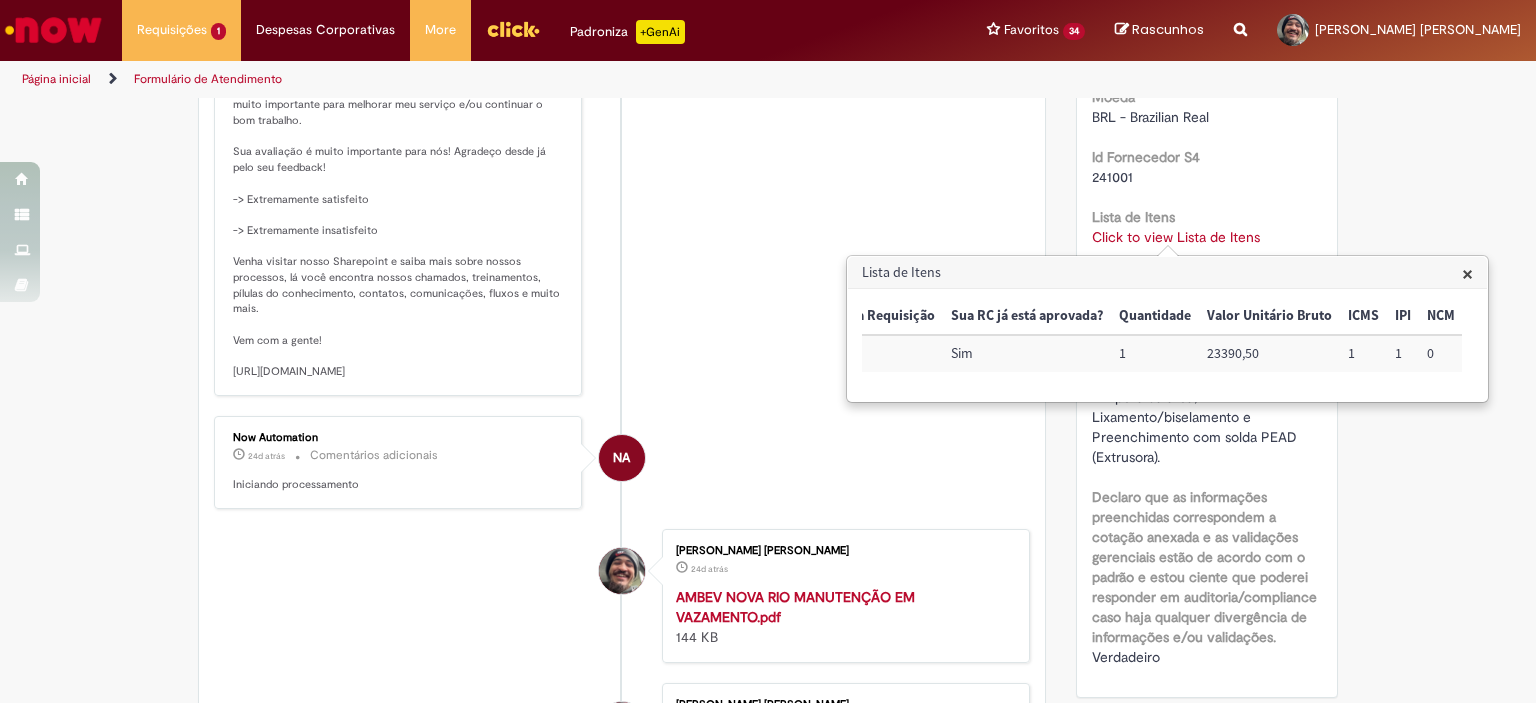 click on "Verificar Código de Barras
Aguardando Aprovação
Aguardando atendimento
Em andamento
Validação
Concluído
Tratamento de RC Emergencial D+1
Enviar
[PERSON_NAME]
24d atrás 24 dias atrás     Comentários adicionais
Pesquisa de Satisfação respondida!" at bounding box center (768, 204) 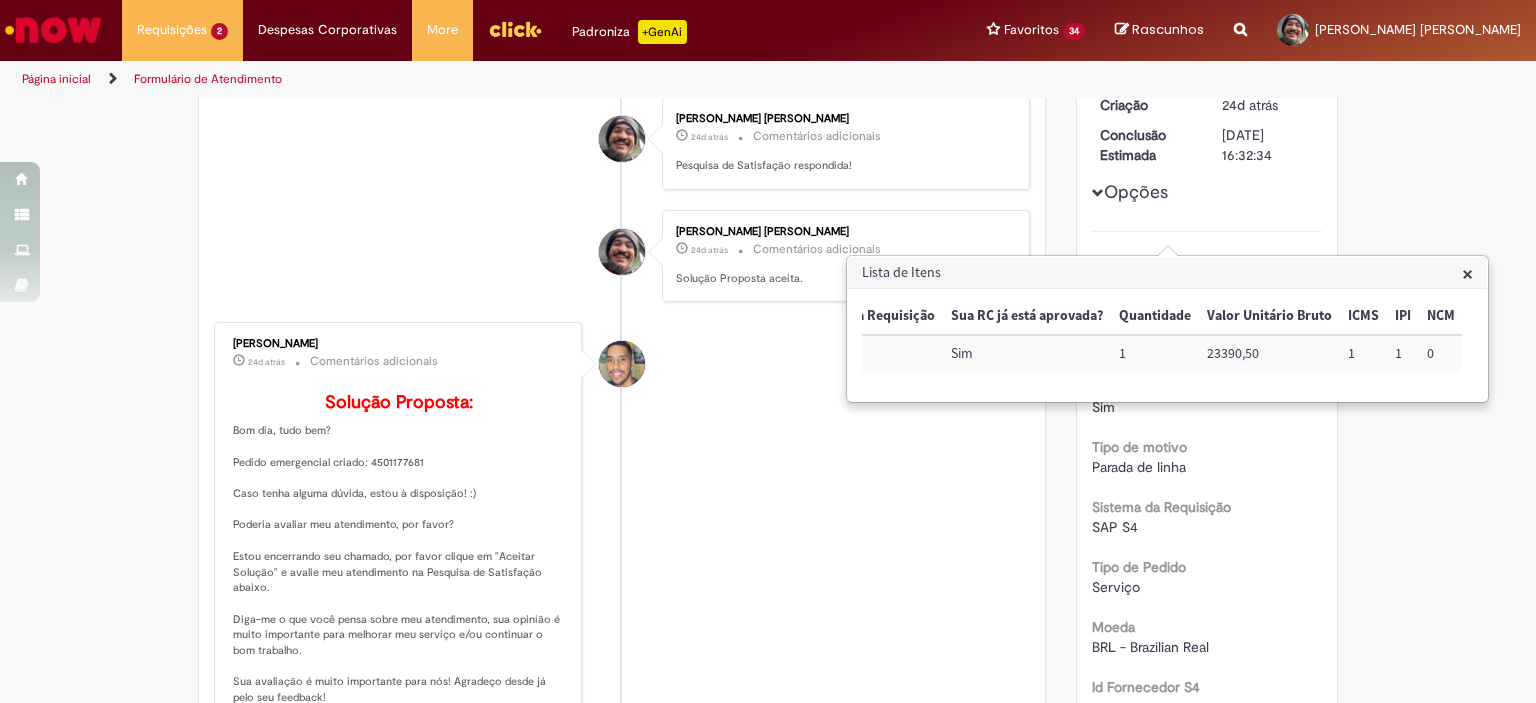 scroll, scrollTop: 731, scrollLeft: 0, axis: vertical 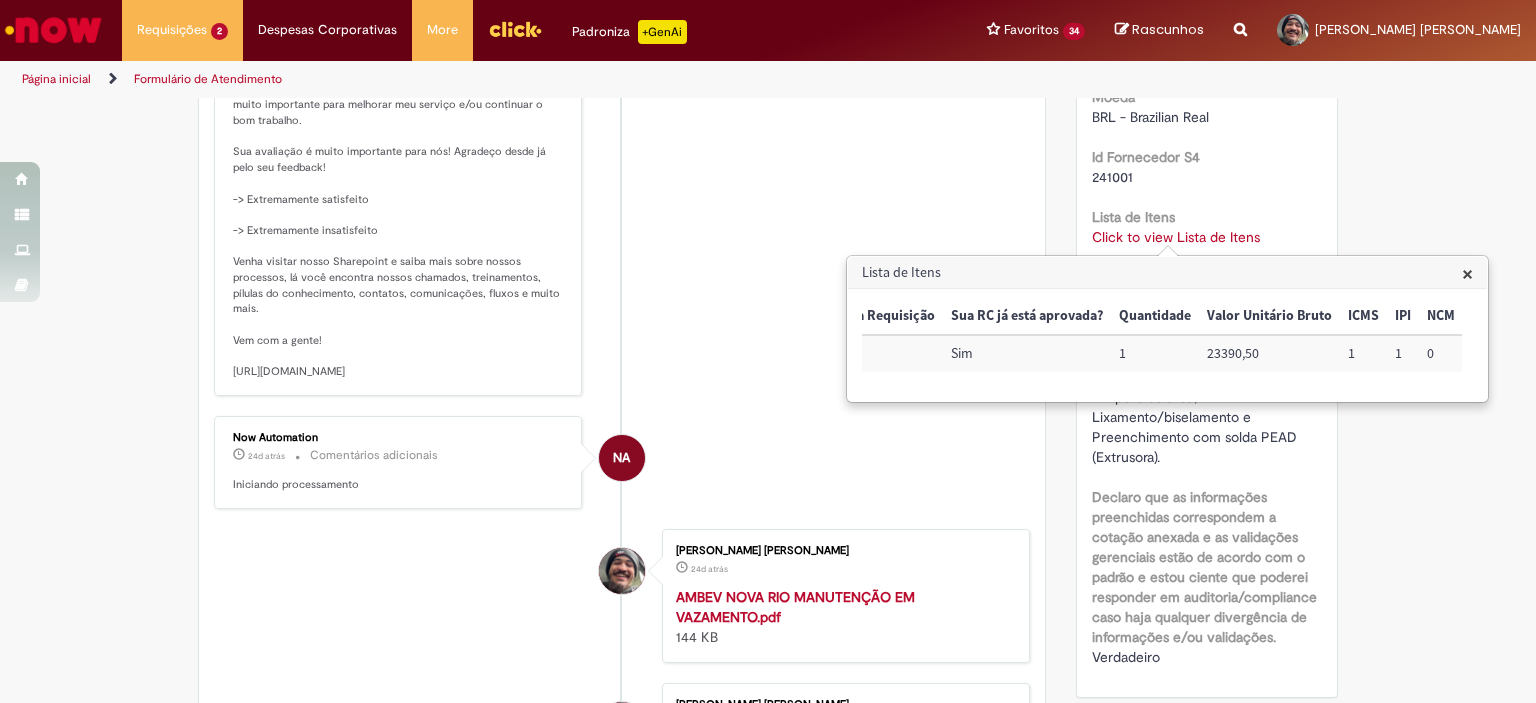 click on "Lista de Itens
× Requisição Item da Requisição Sua RC já está aprovada? Quantidade Valor Unitário Bruto ICMS IPI NCM 1000355564 10 Sim 1 23390,50 1 1 0" at bounding box center (1167, 329) 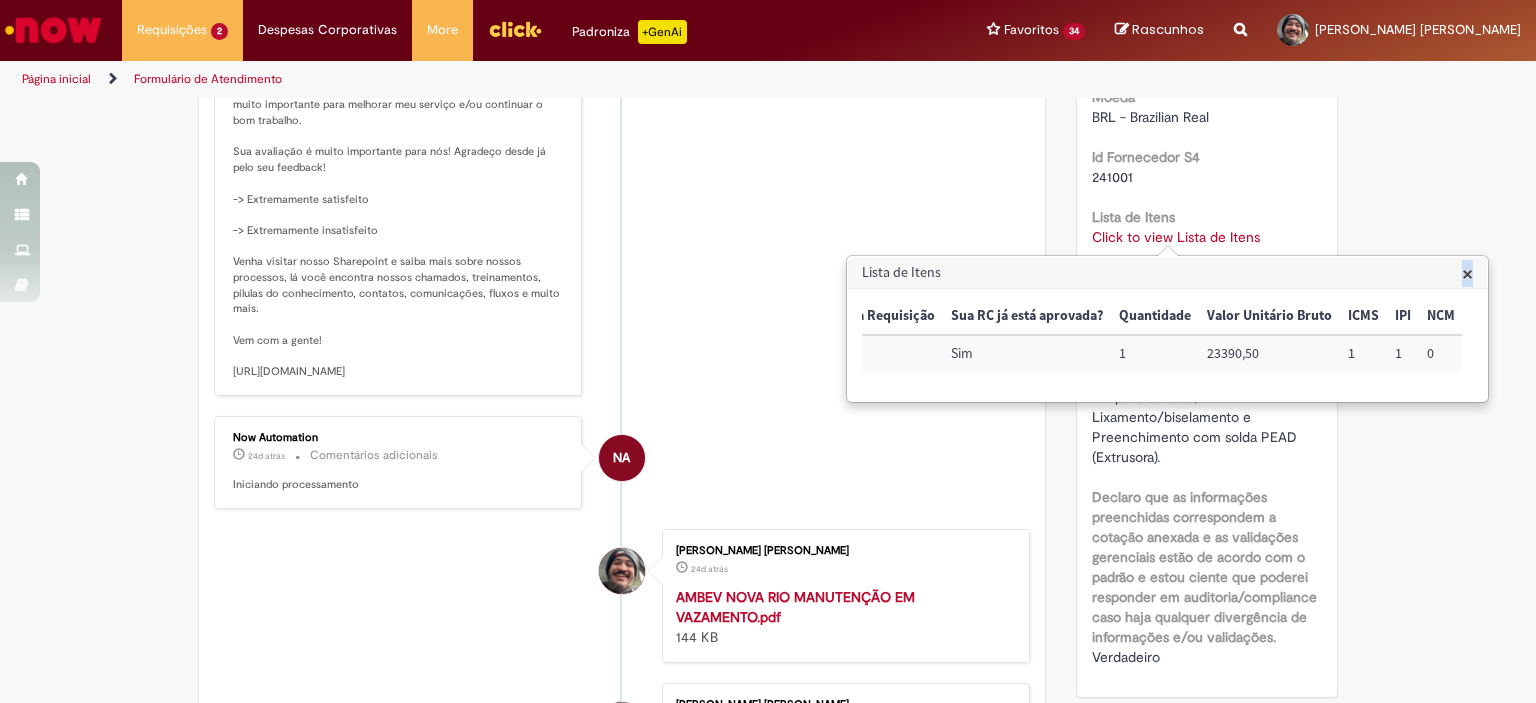 click on "×" at bounding box center [1467, 273] 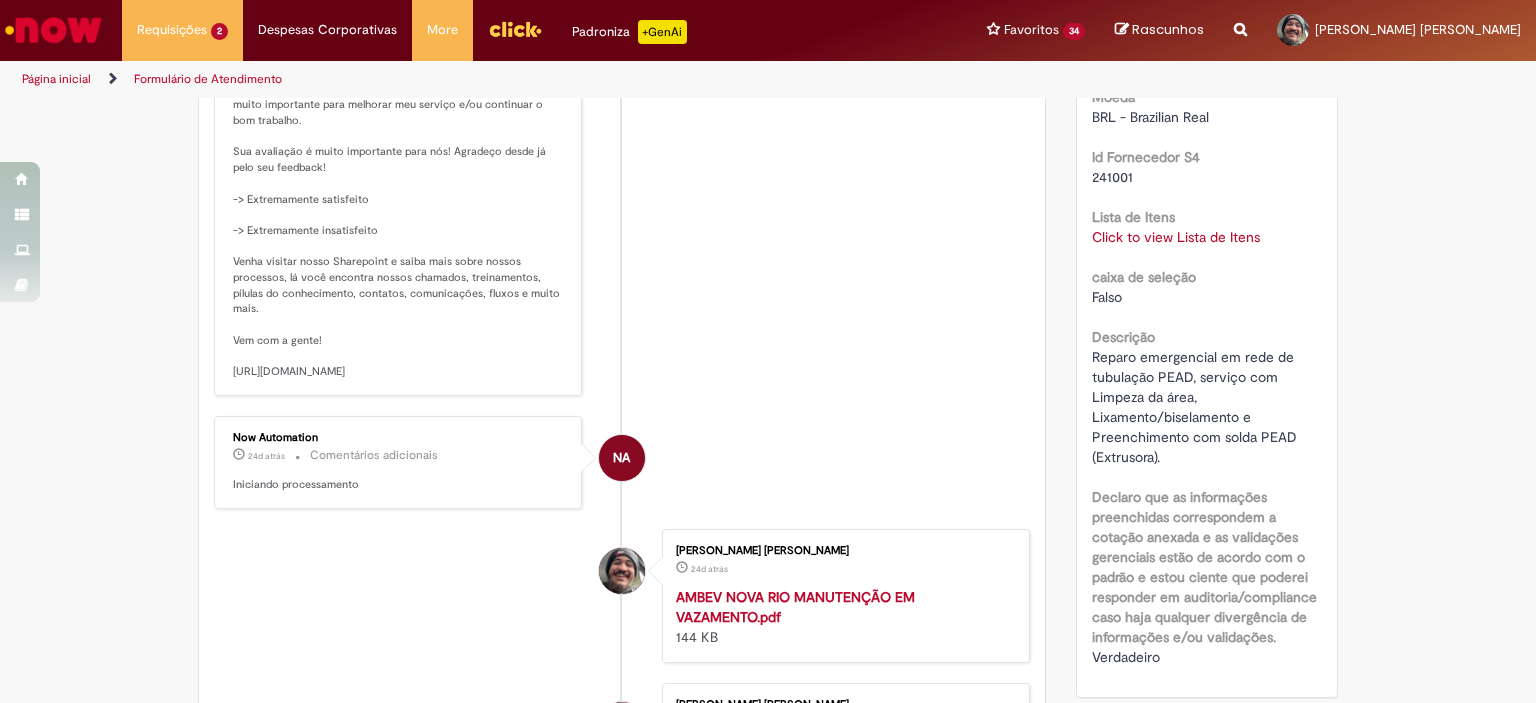 click on "Verificar Código de Barras
Aguardando Aprovação
Aguardando atendimento
Em andamento
Validação
Concluído
Tratamento de RC Emergencial D+1
Enviar
[PERSON_NAME]
24d atrás 24 dias atrás     Comentários adicionais
Pesquisa de Satisfação respondida!" at bounding box center (768, 204) 